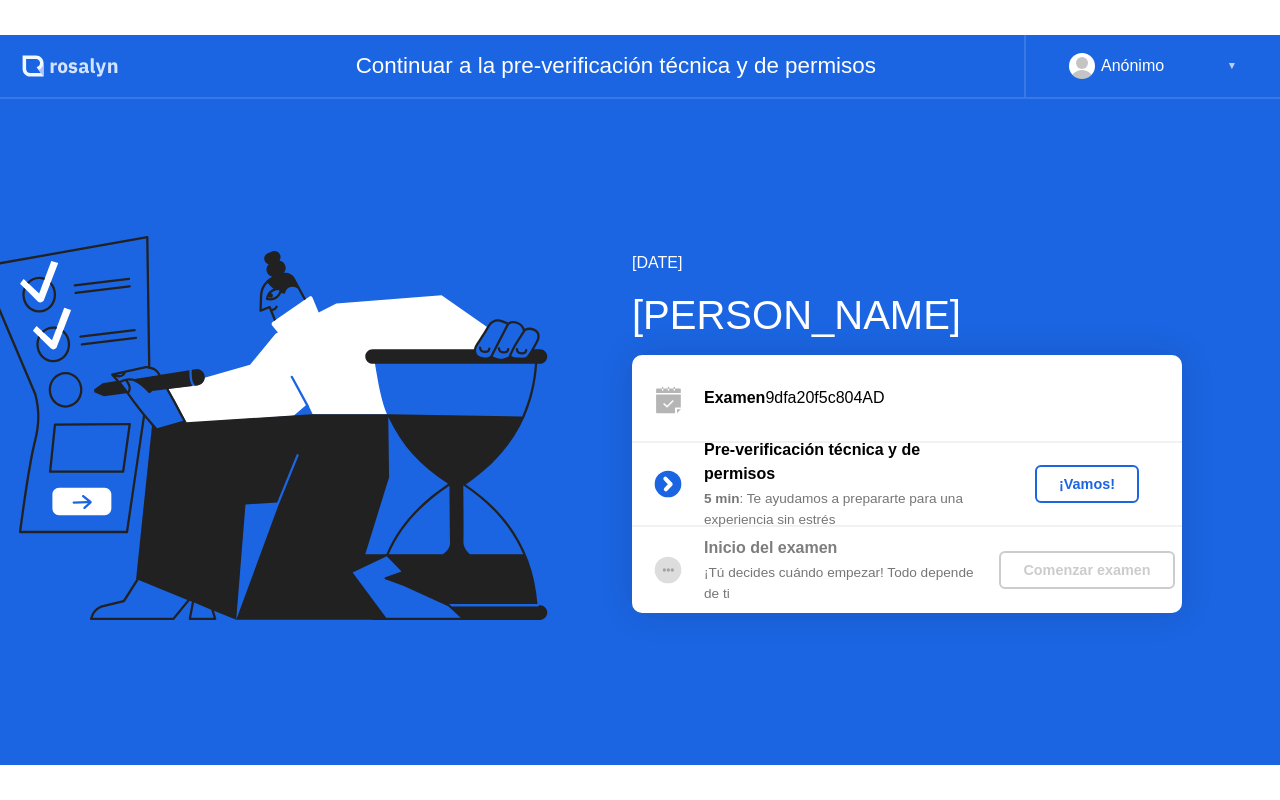 scroll, scrollTop: 0, scrollLeft: 0, axis: both 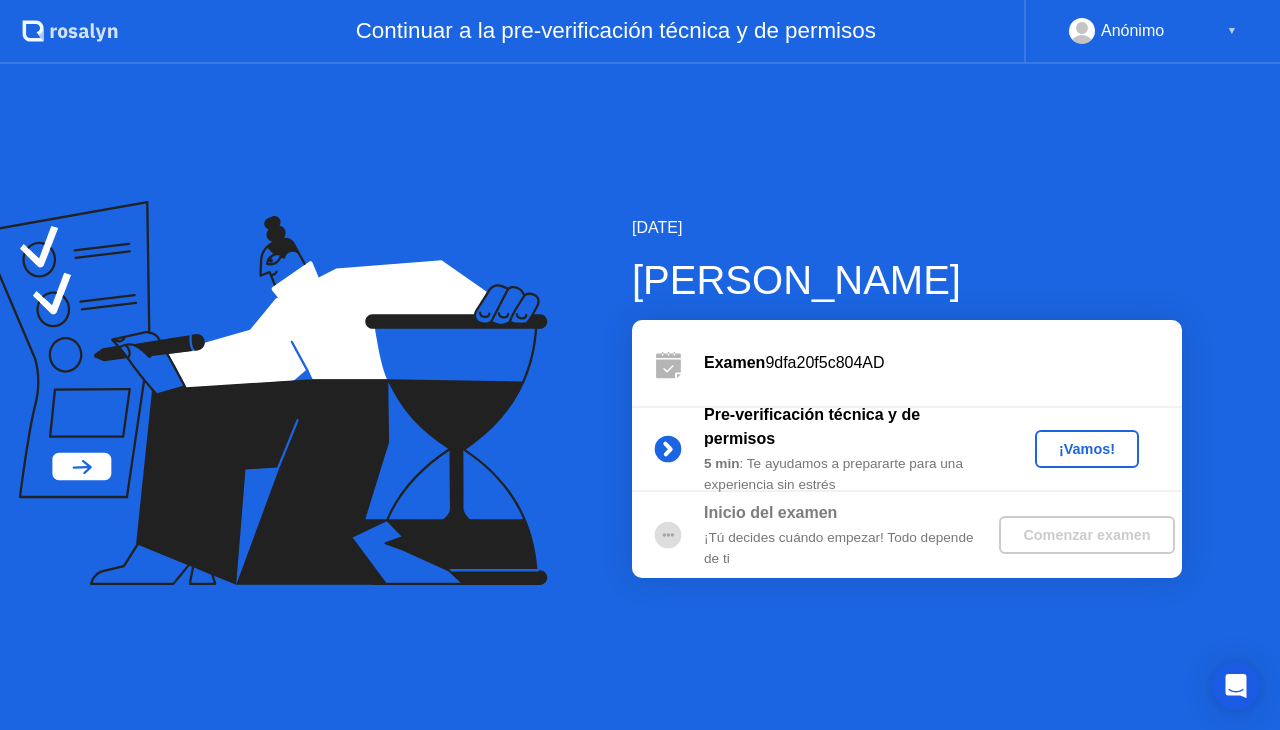click on "¡Vamos!" 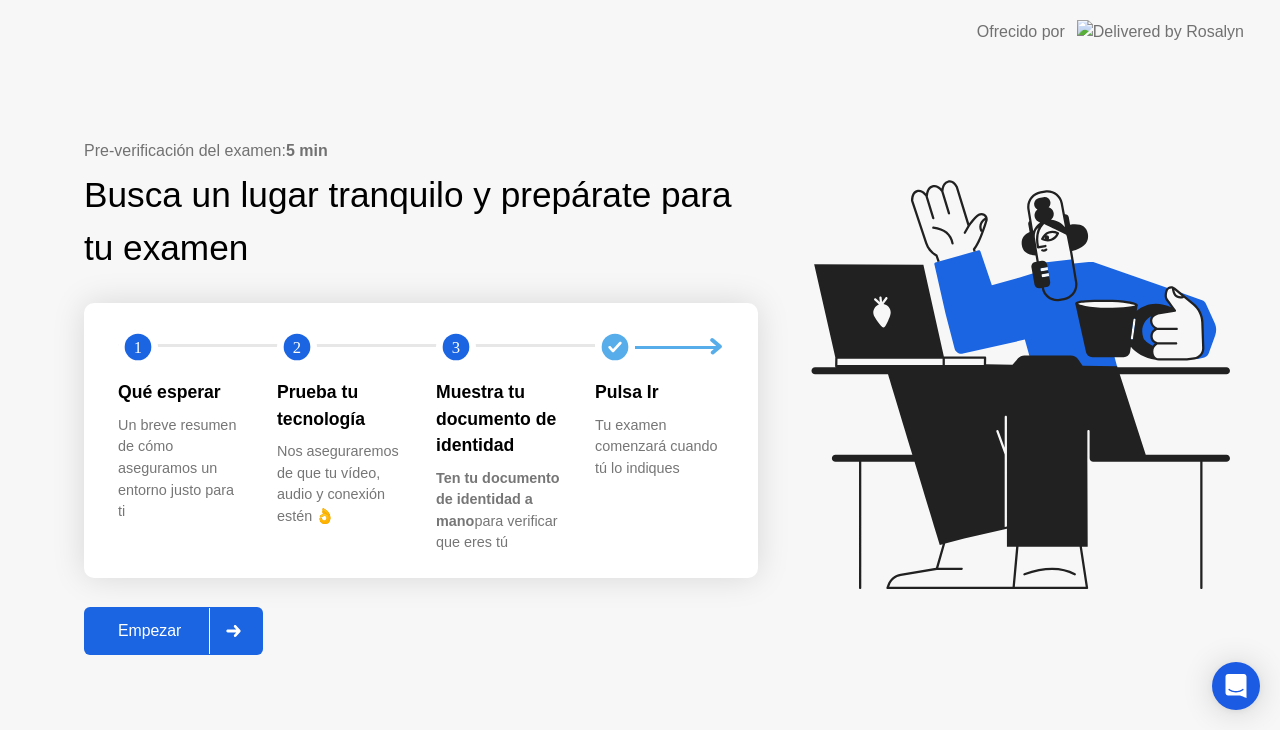 click on "Empezar" 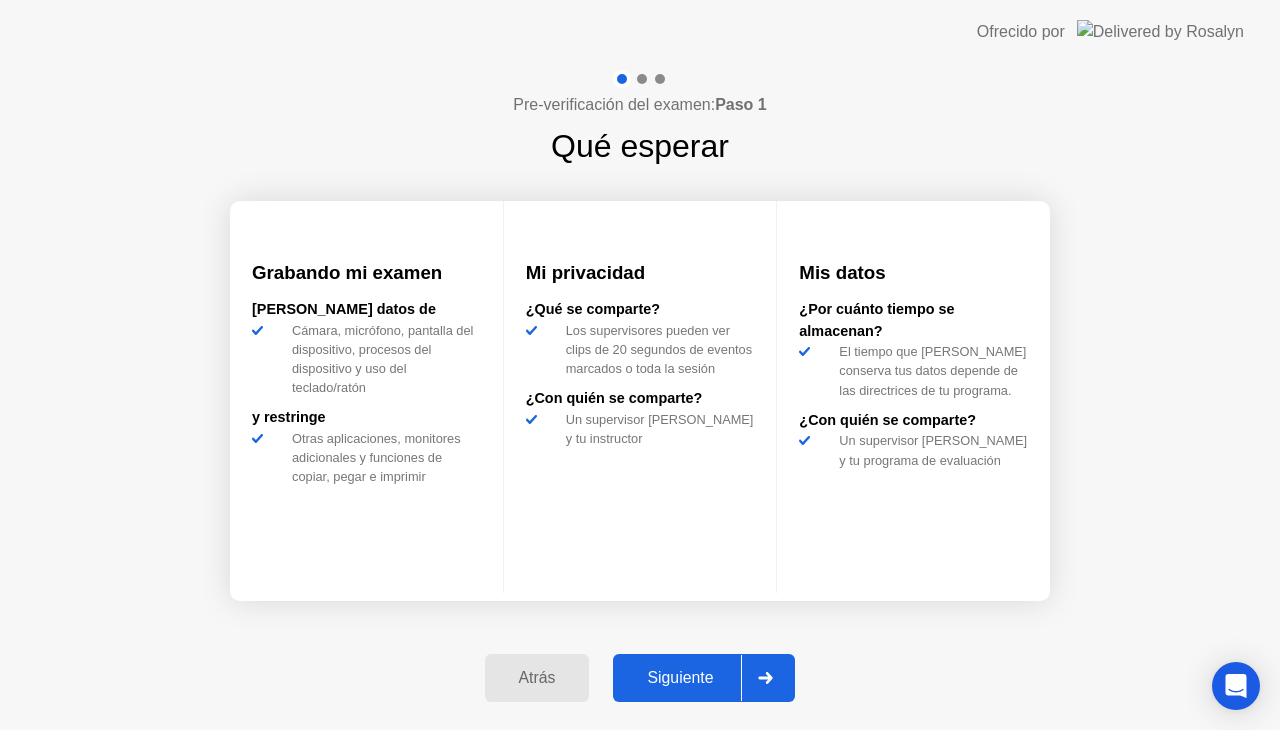 click on "Siguiente" 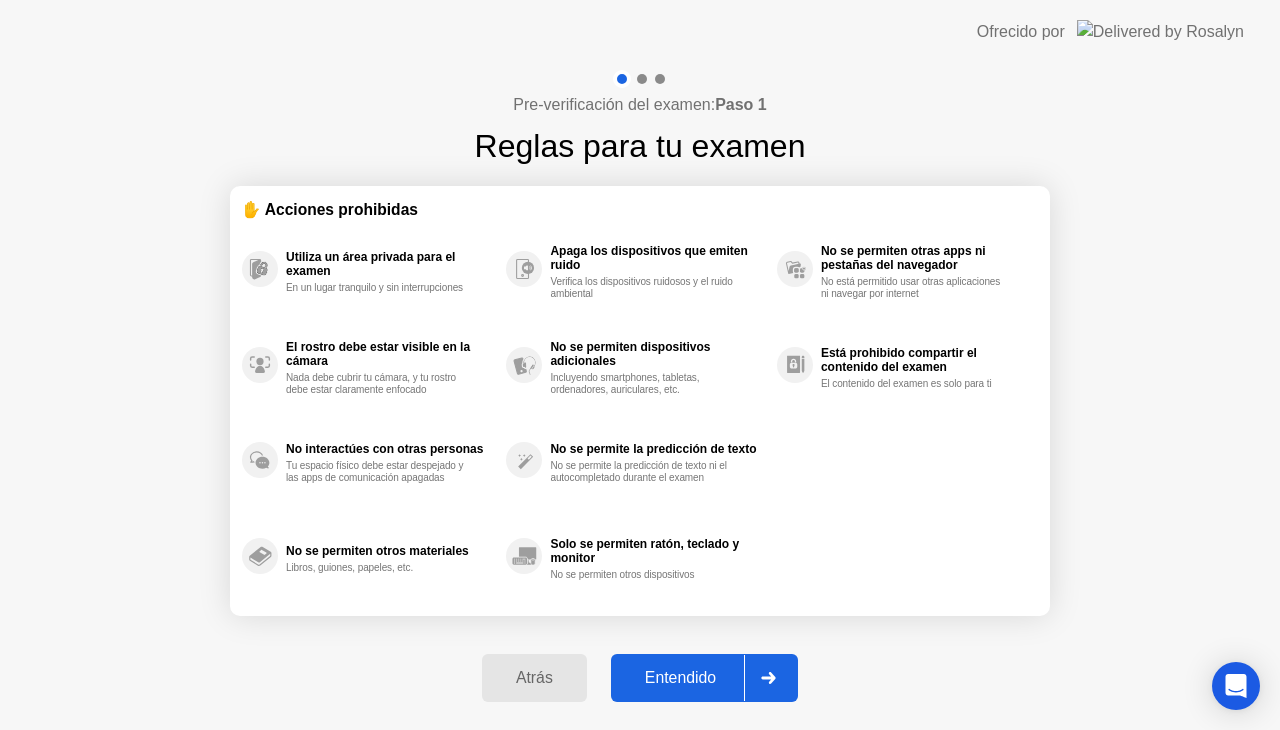 click on "Entendido" 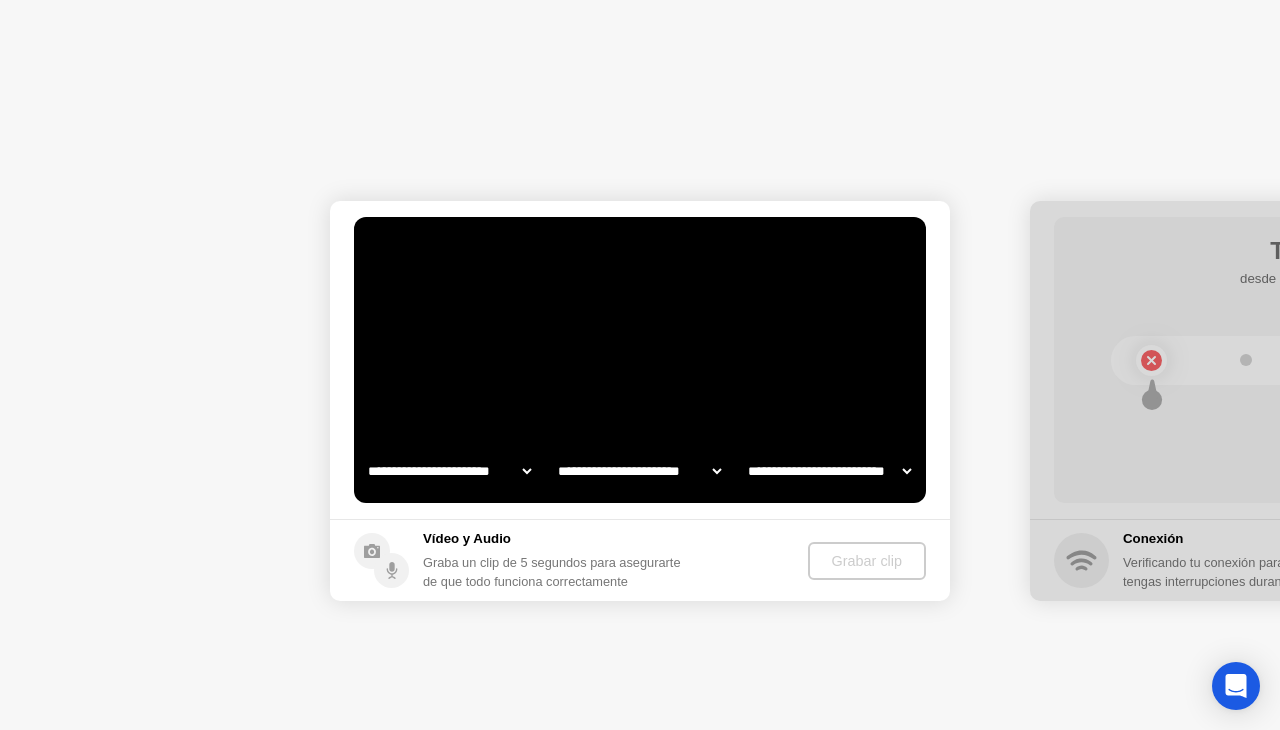 select on "**********" 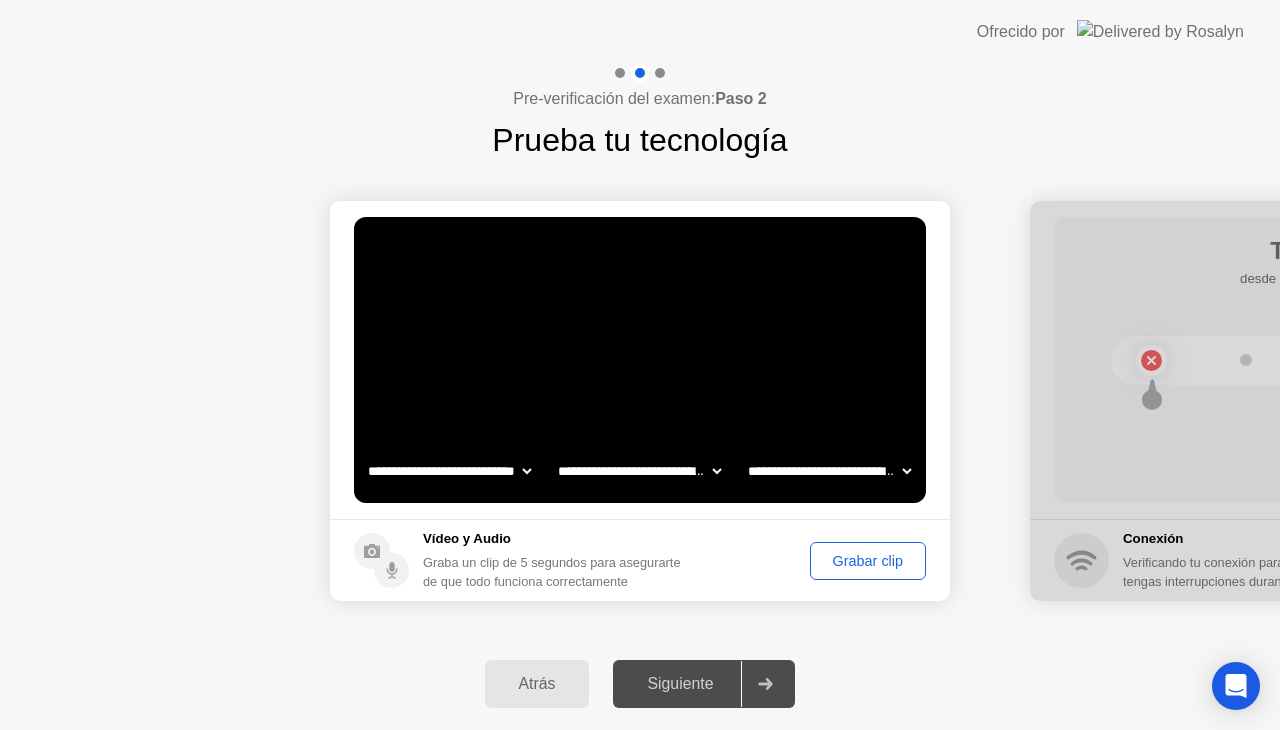 click on "Grabar clip" 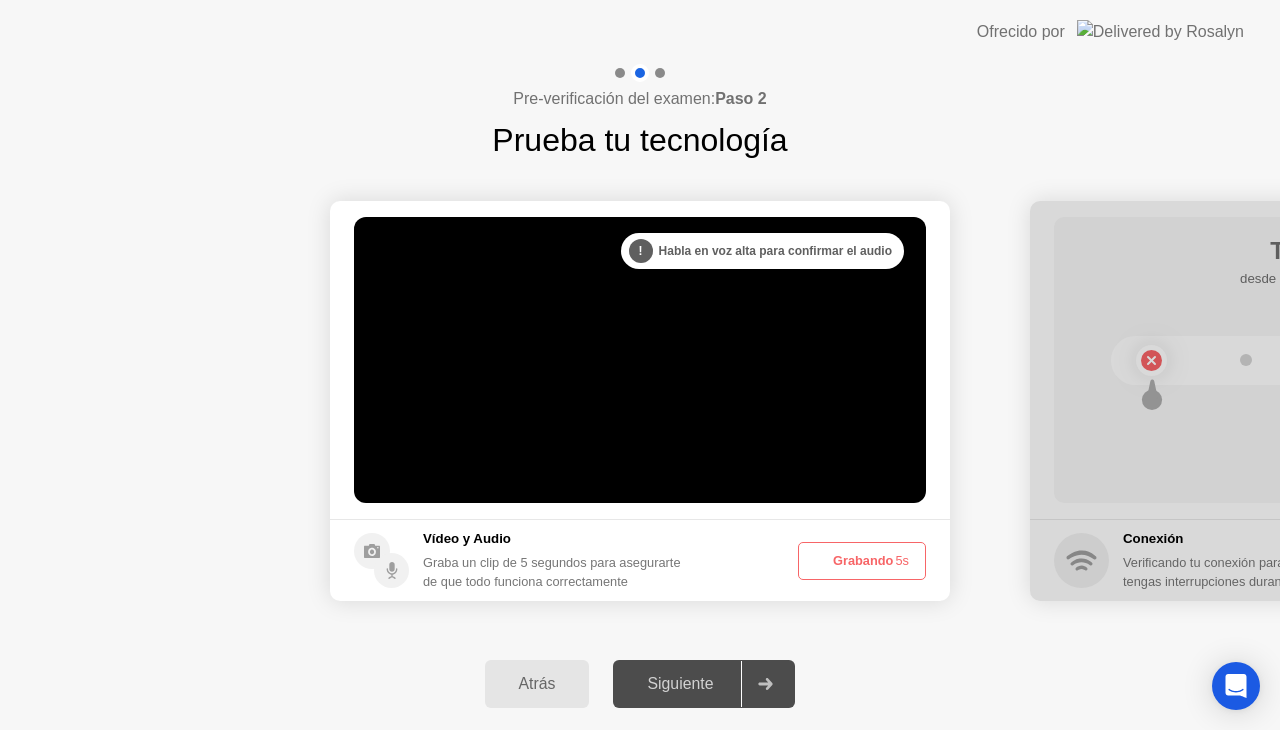 click on "Grabando  5s" 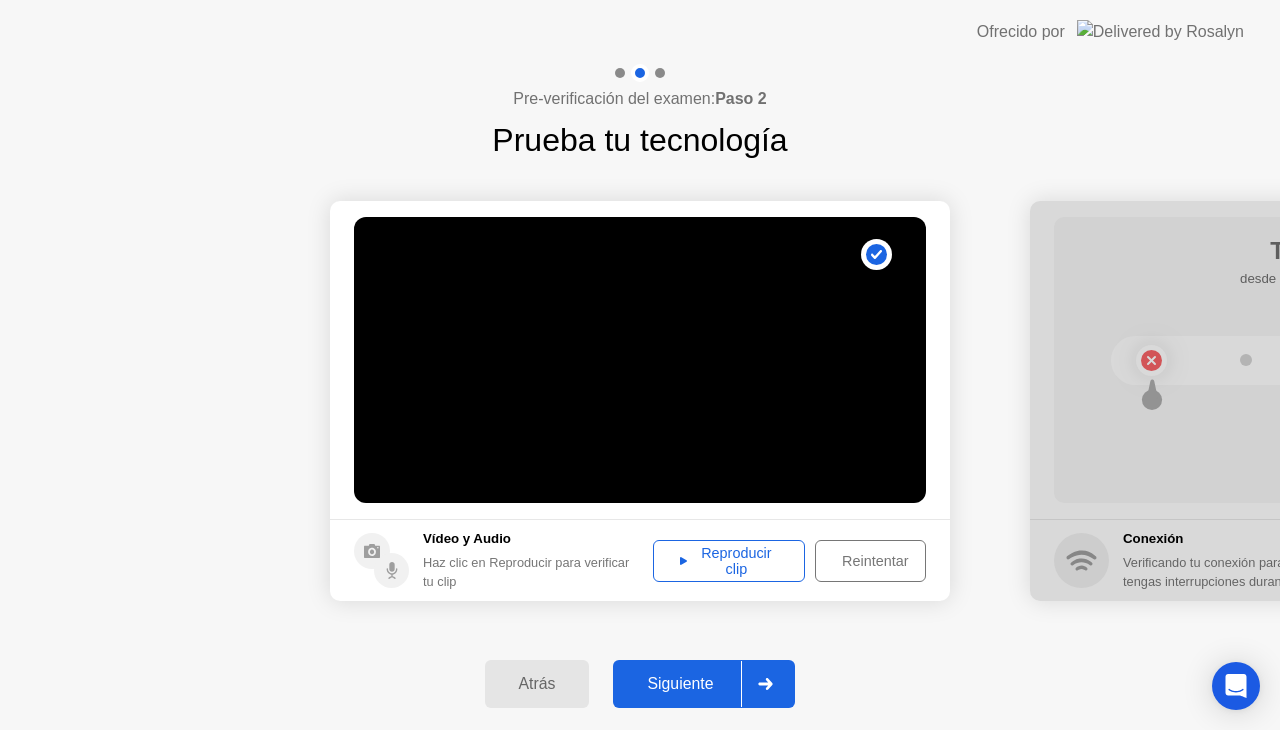 click on "Siguiente" 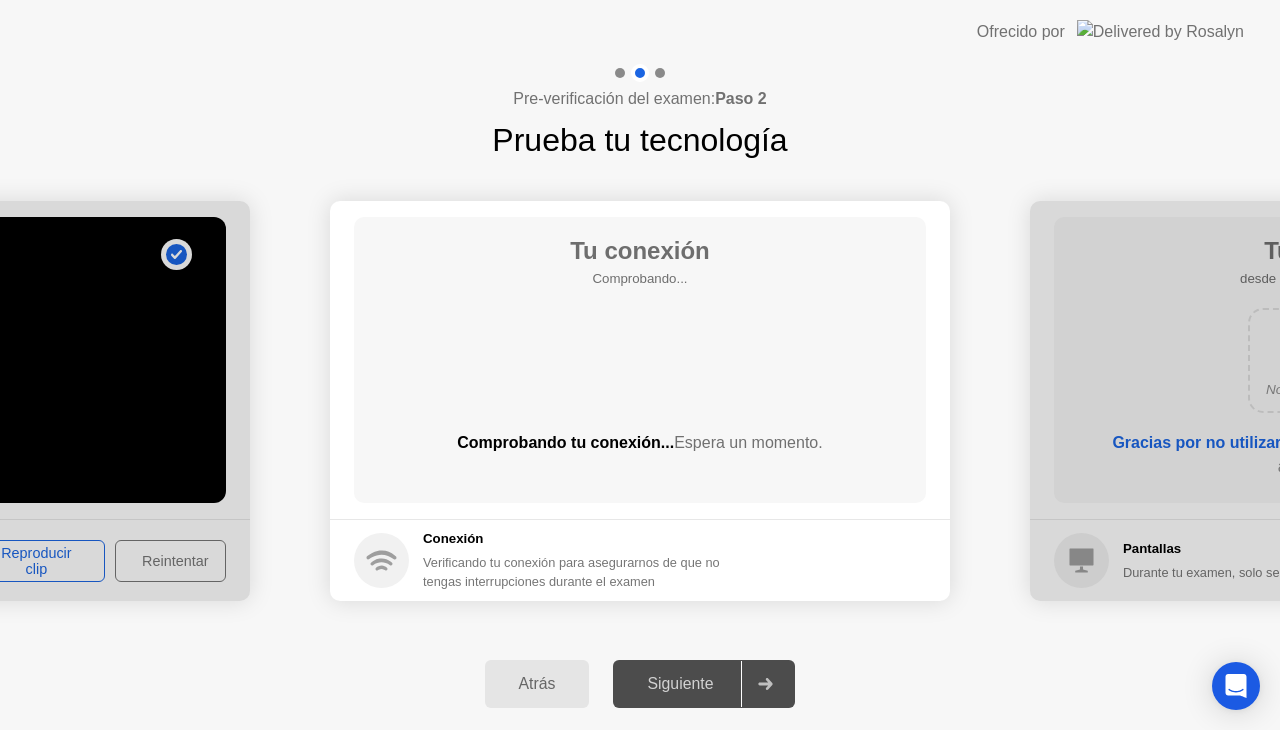 click on "Siguiente" 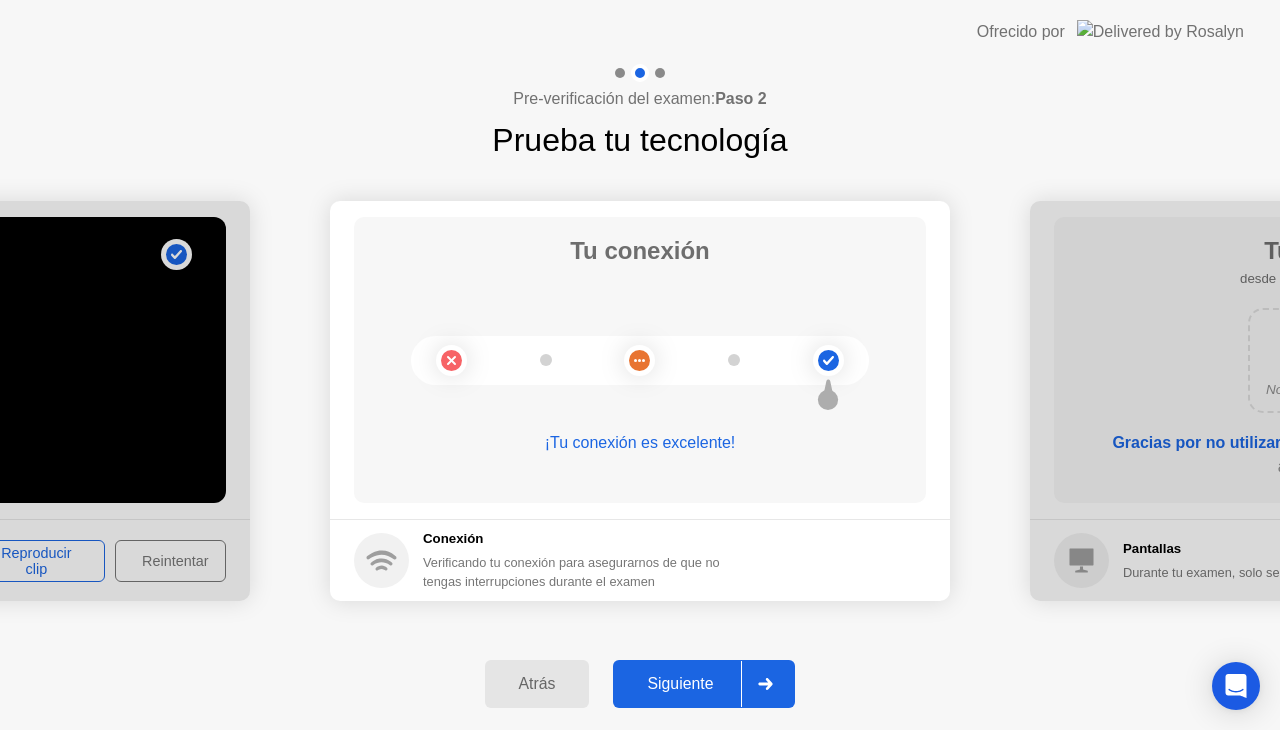 click on "Siguiente" 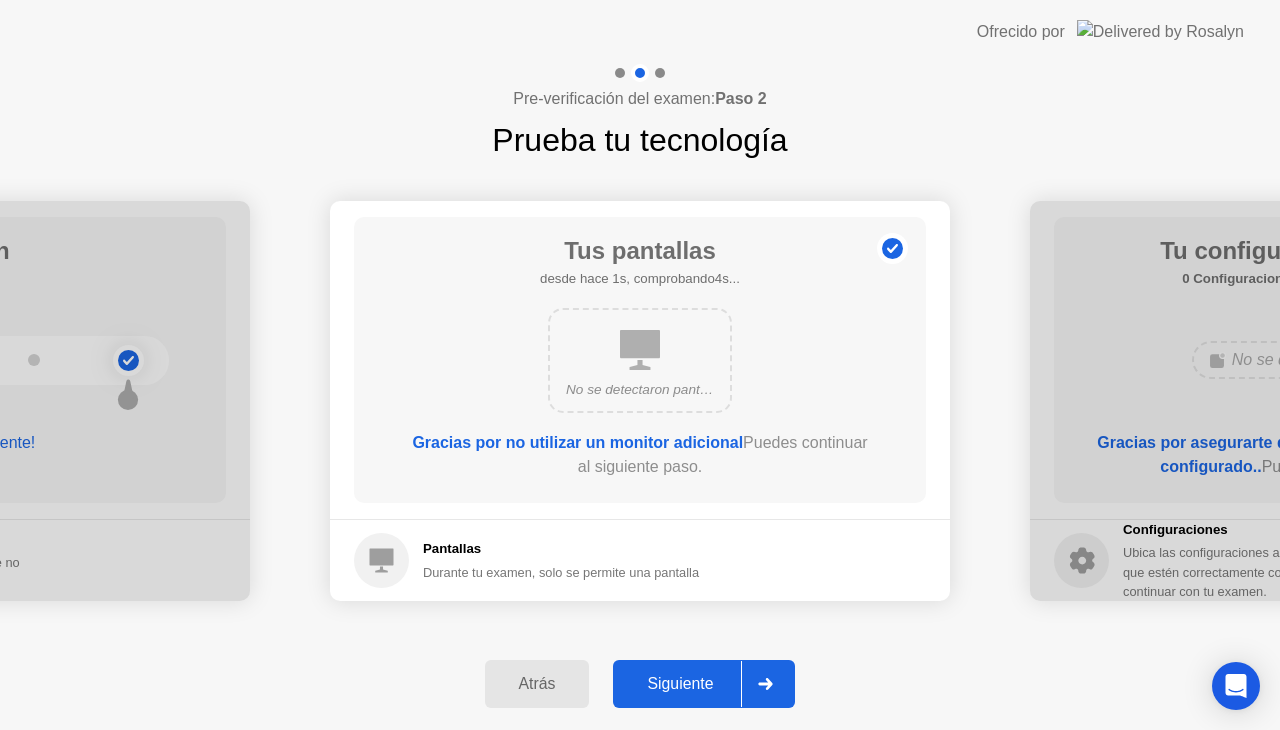 click on "Siguiente" 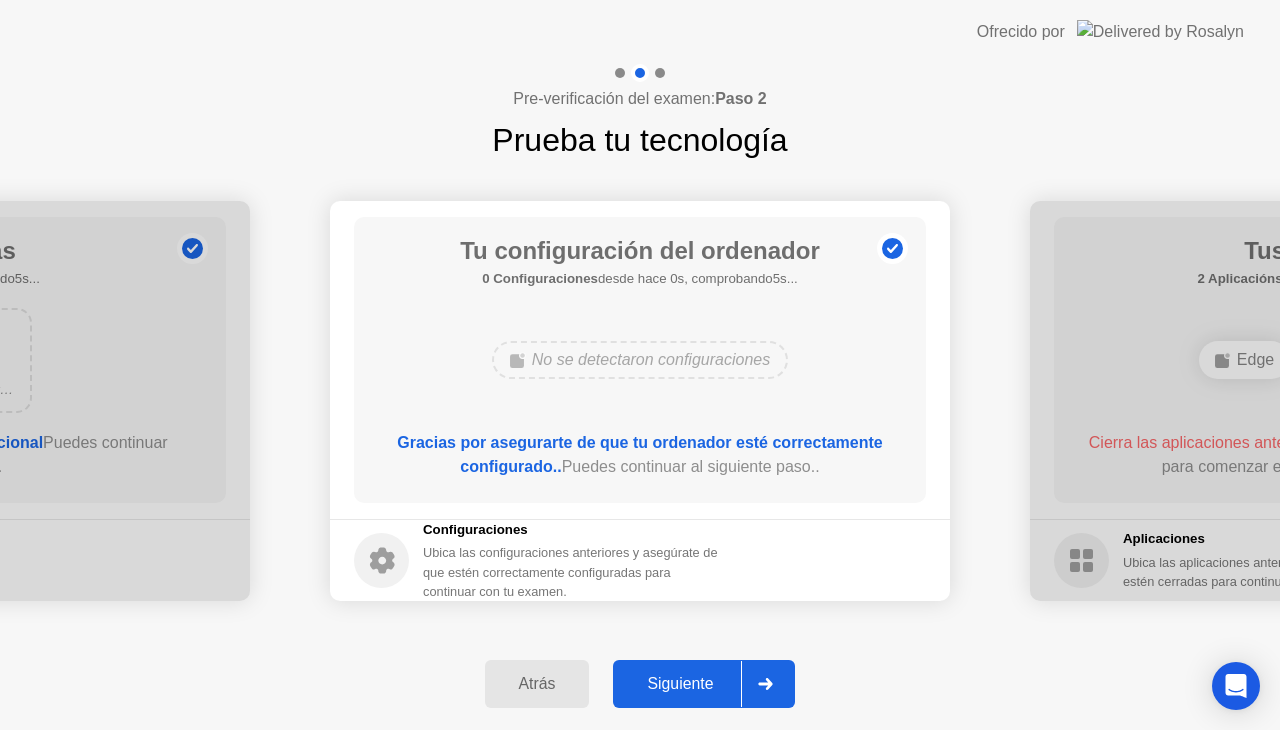 click on "Siguiente" 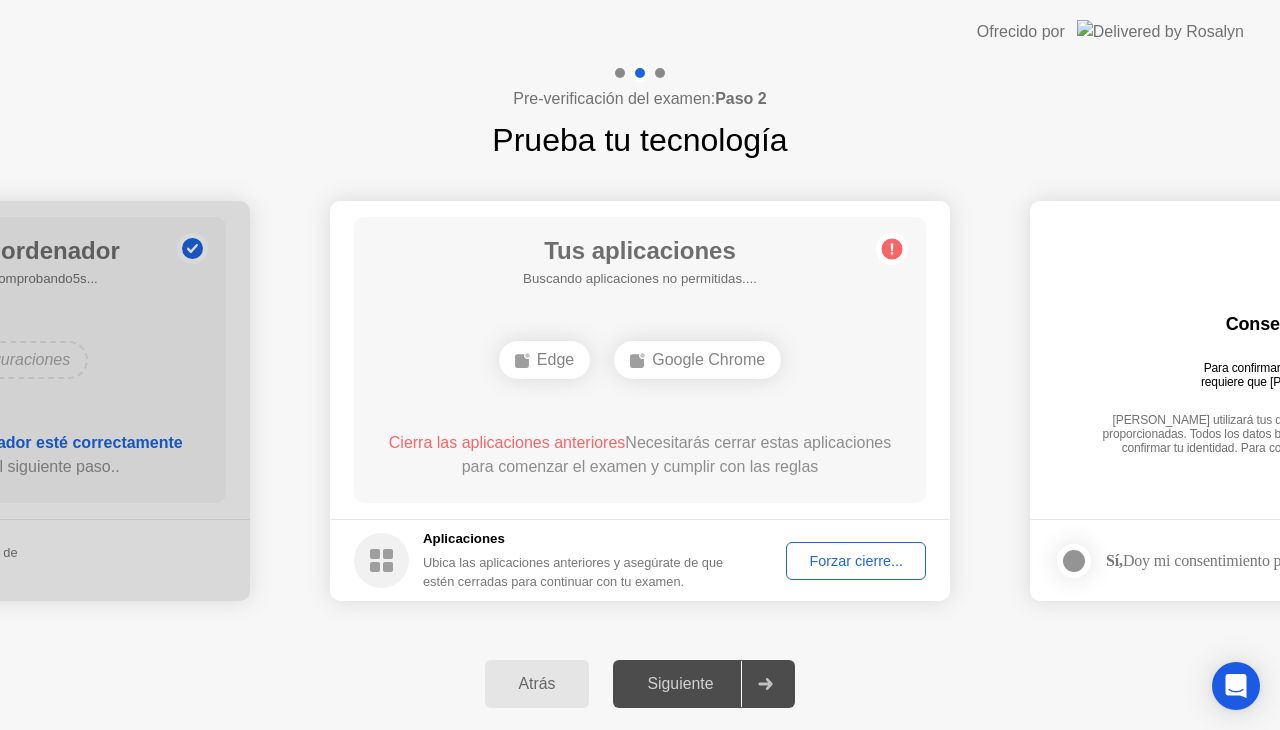 click on "Siguiente" 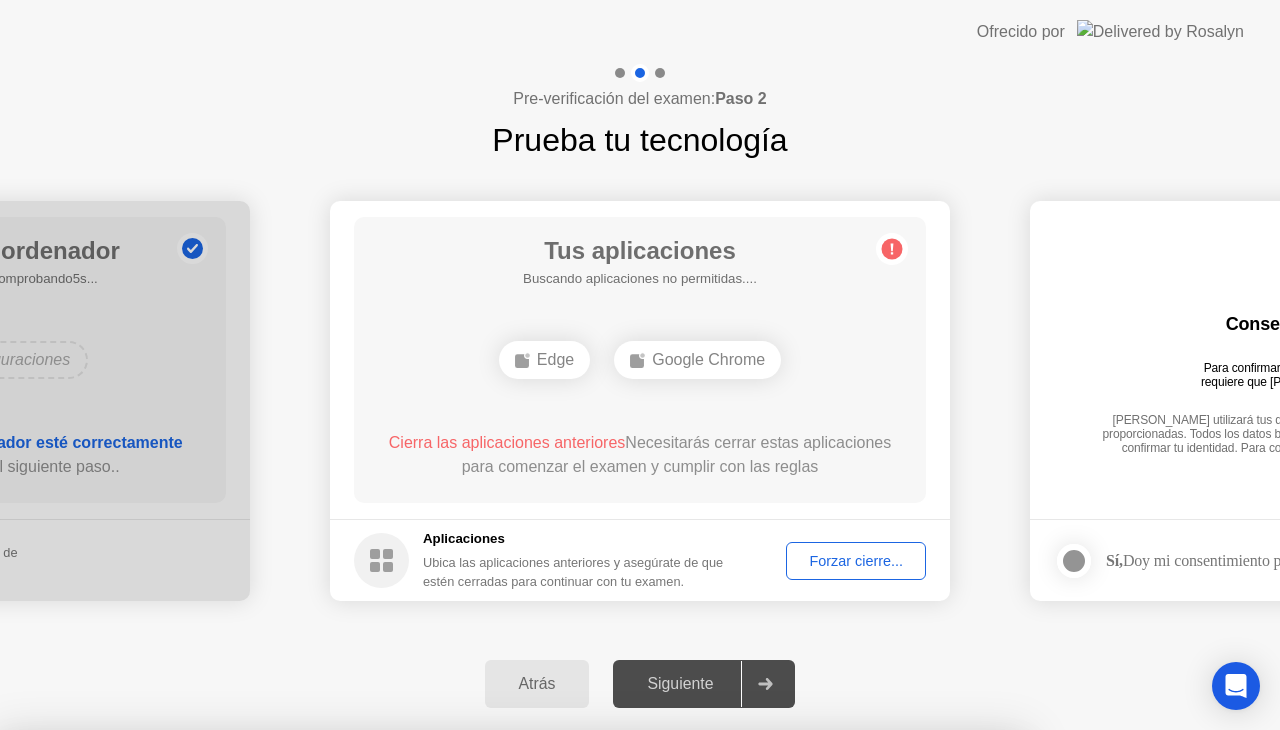 click on "Confirmar" at bounding box center (586, 1006) 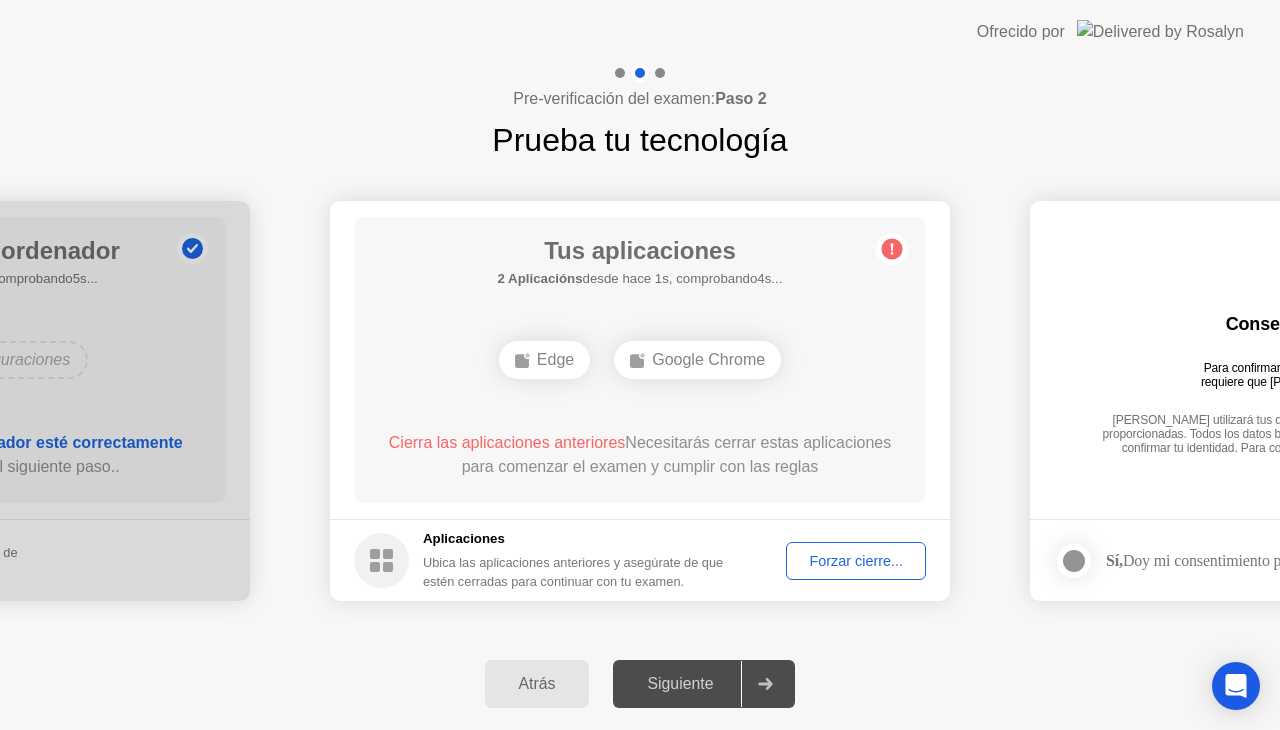 click on "Siguiente" 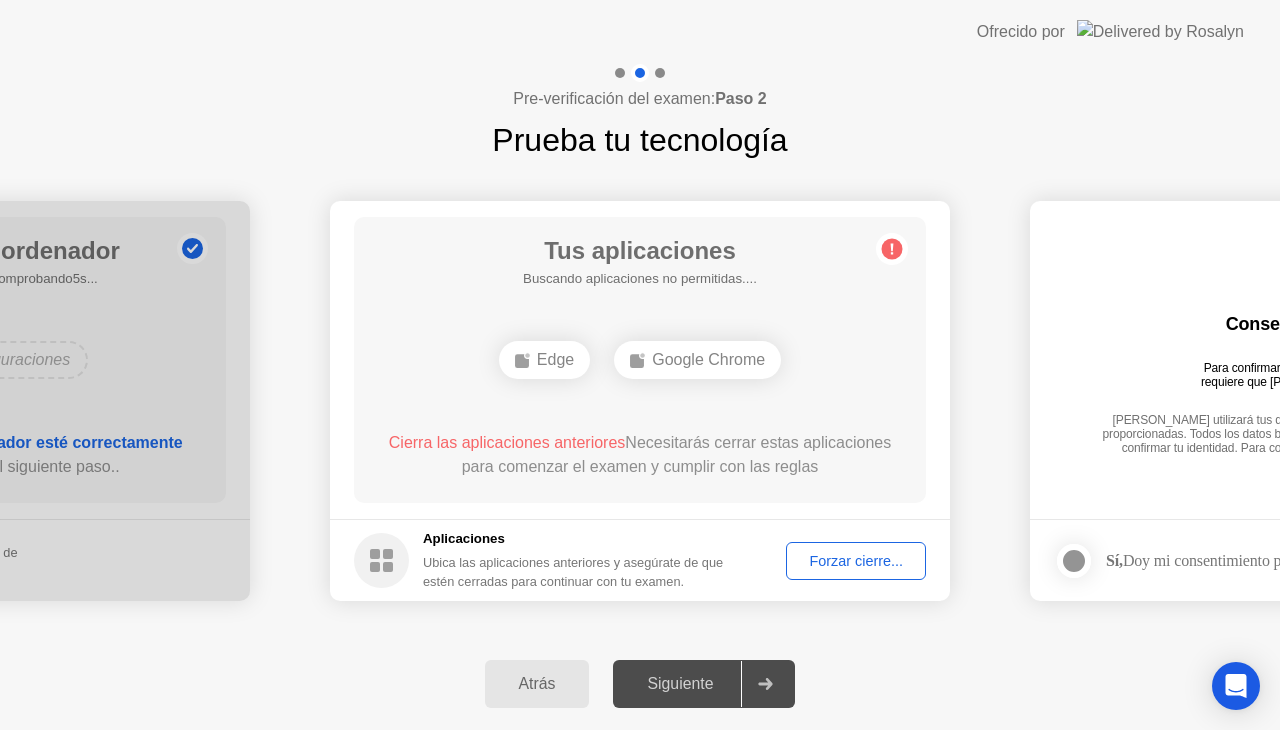 click on "Siguiente" 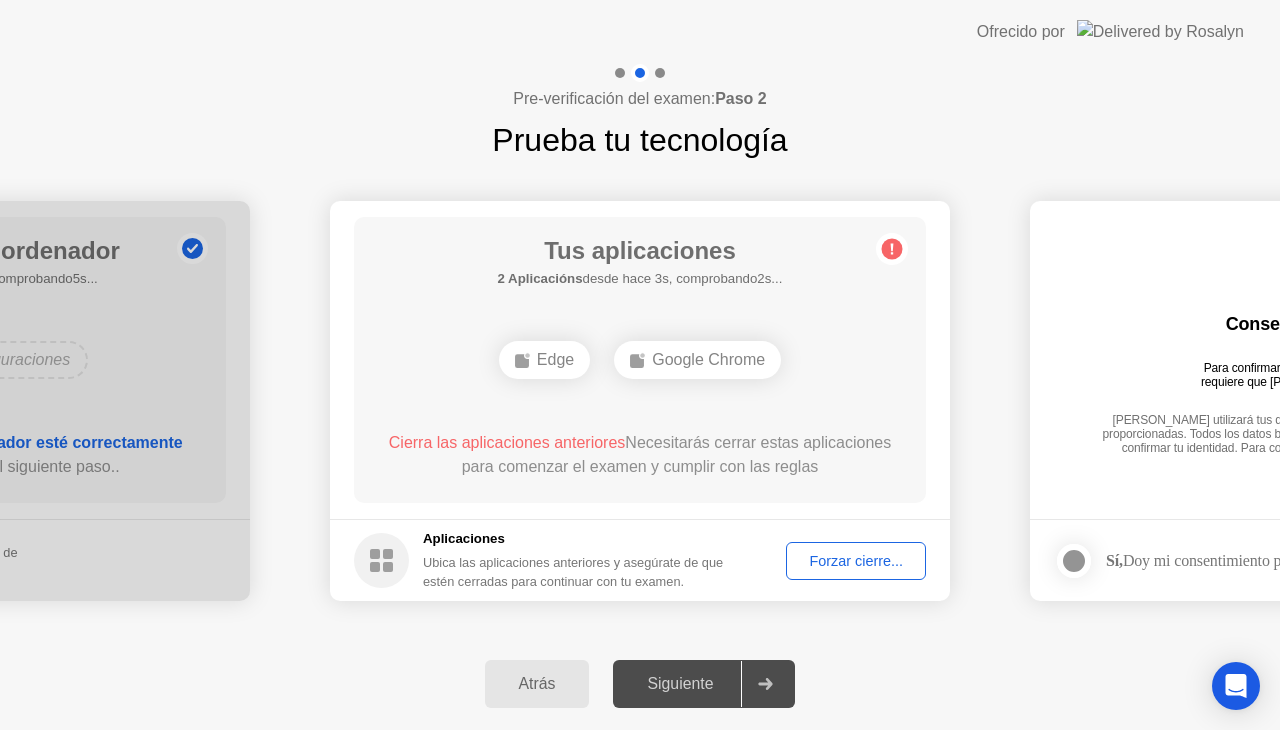 click on "Forzar cierre..." 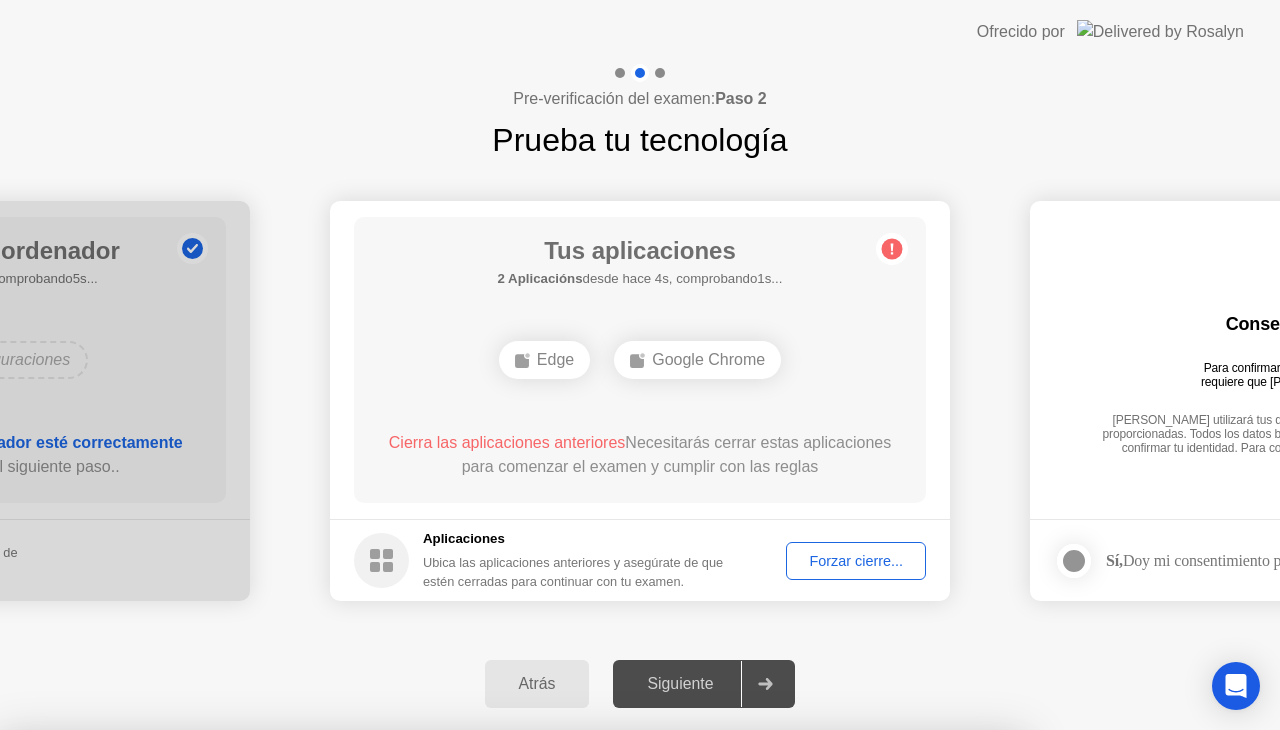 click on "Confirmar" at bounding box center (586, 1006) 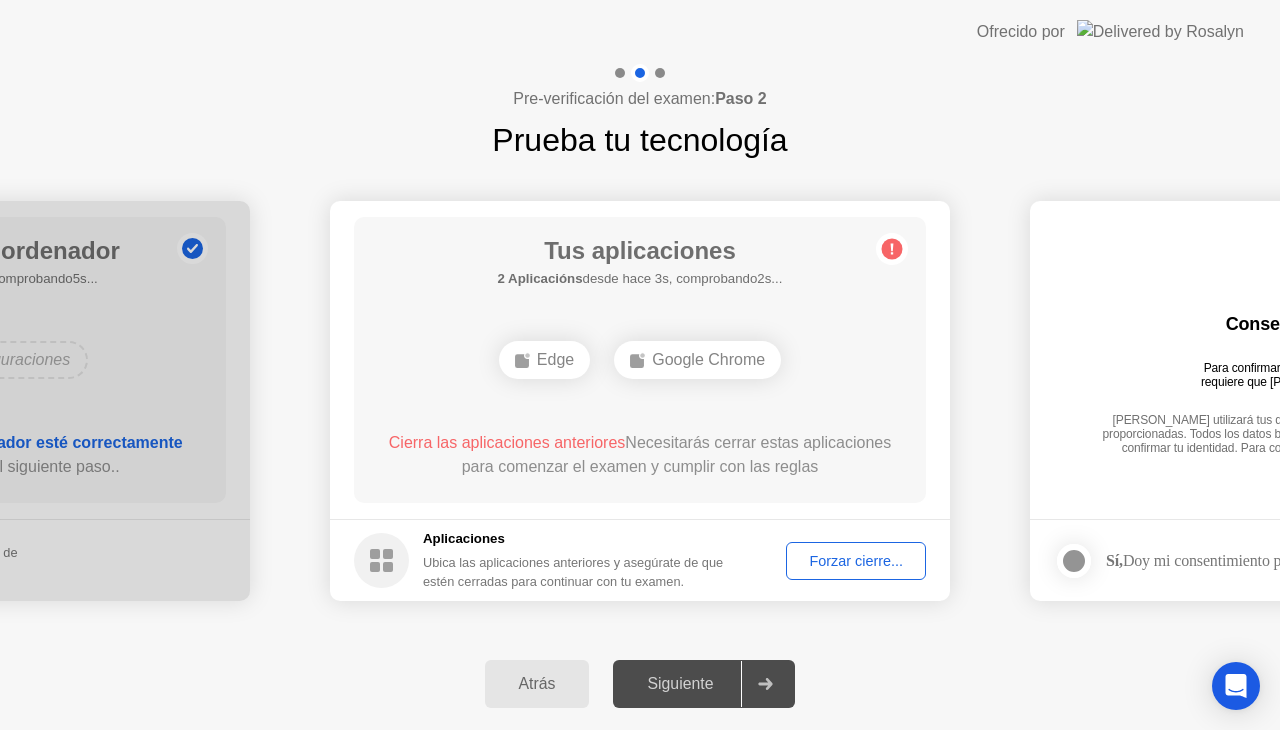 click on "Forzar cierre..." 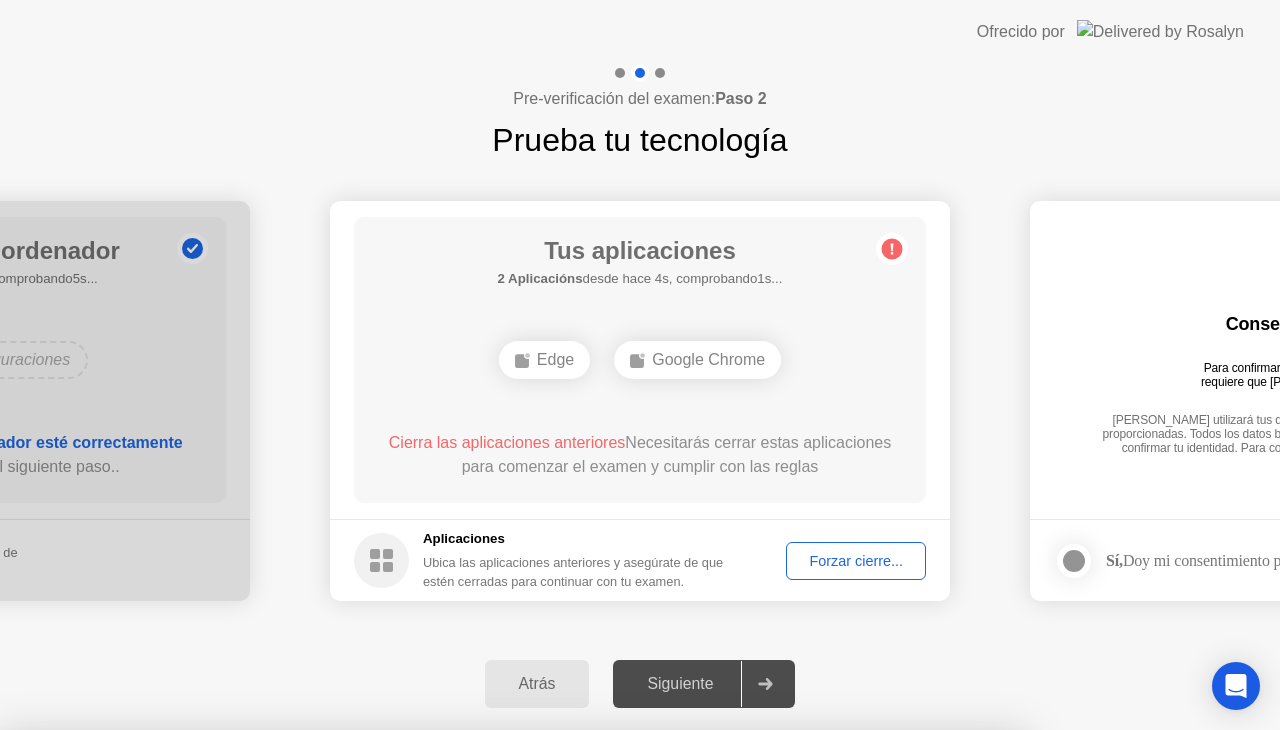 click on "Confirmar" at bounding box center (586, 1006) 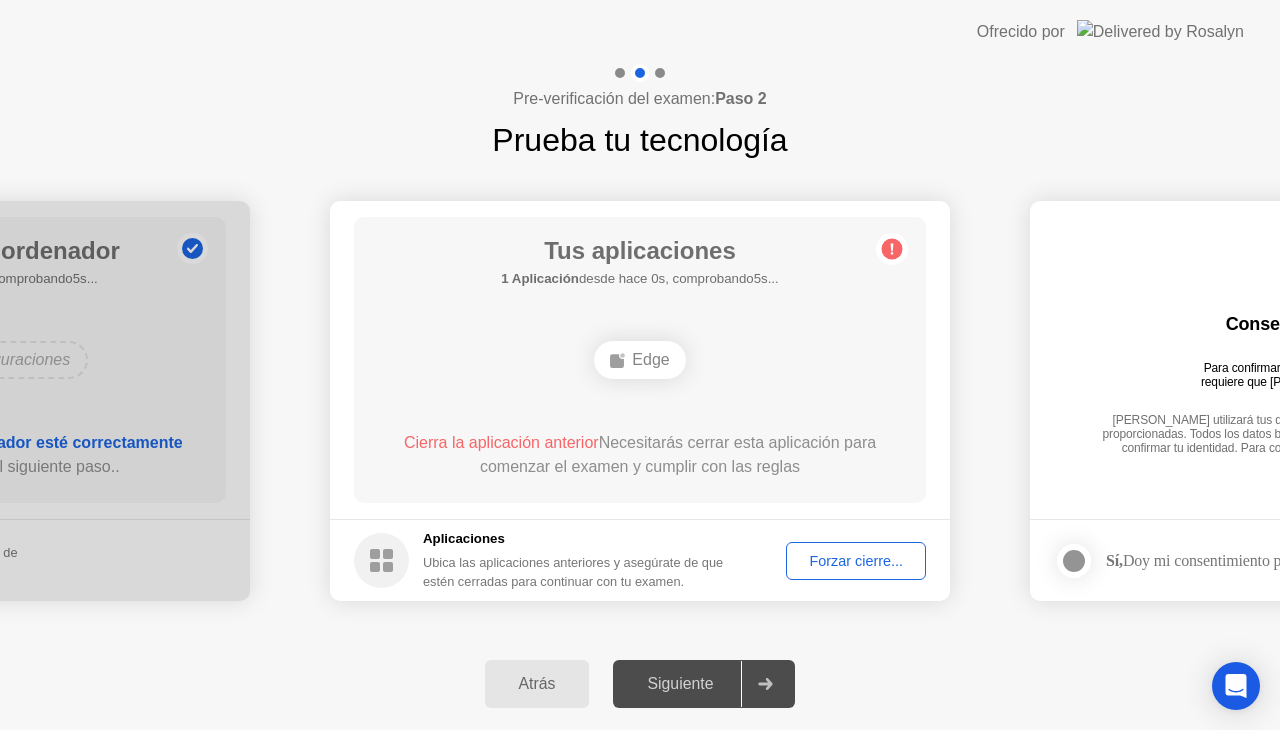 click on "Forzar cierre..." 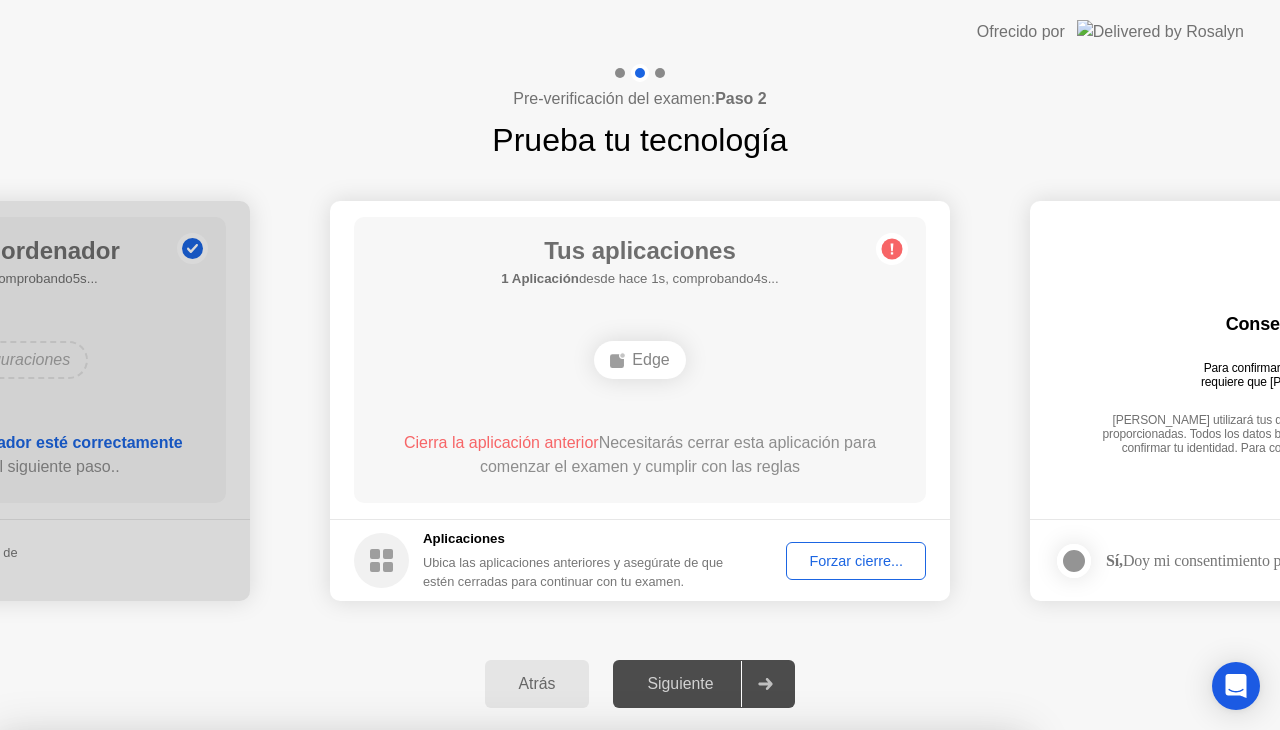 click on "Confirmar" at bounding box center [586, 1006] 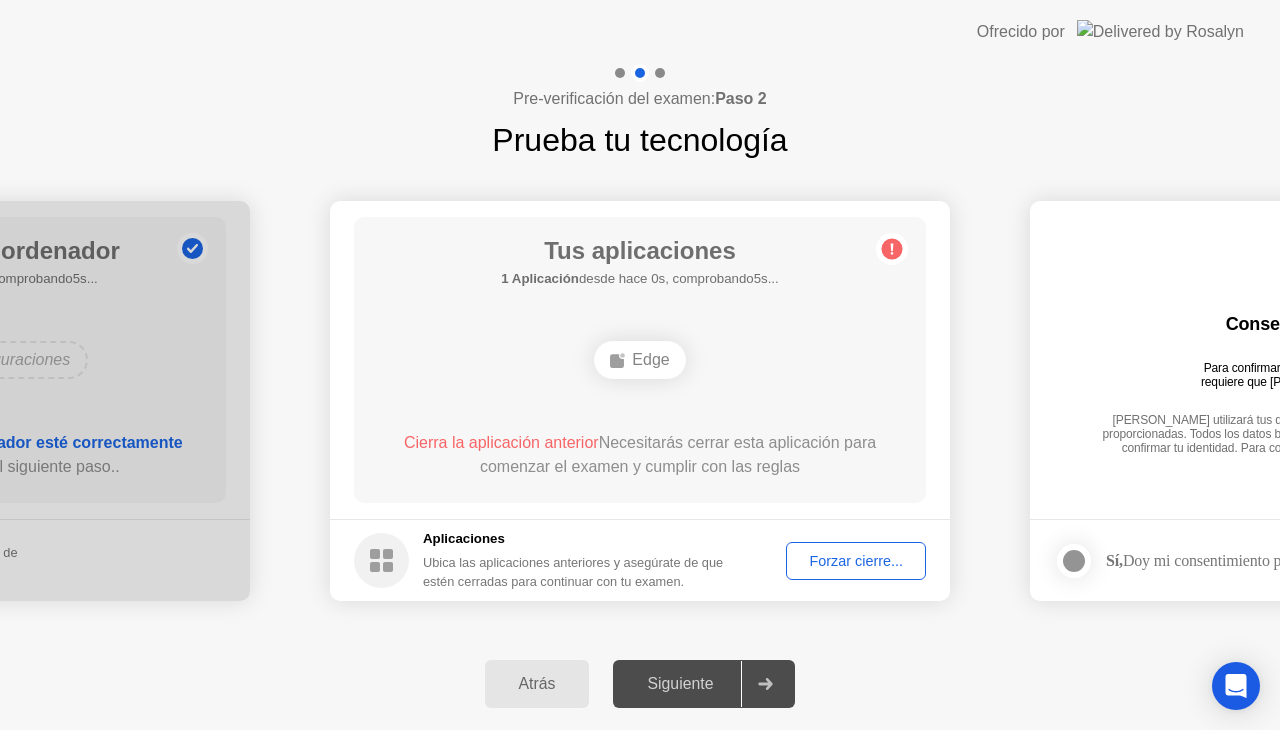 click on "Forzar cierre..." 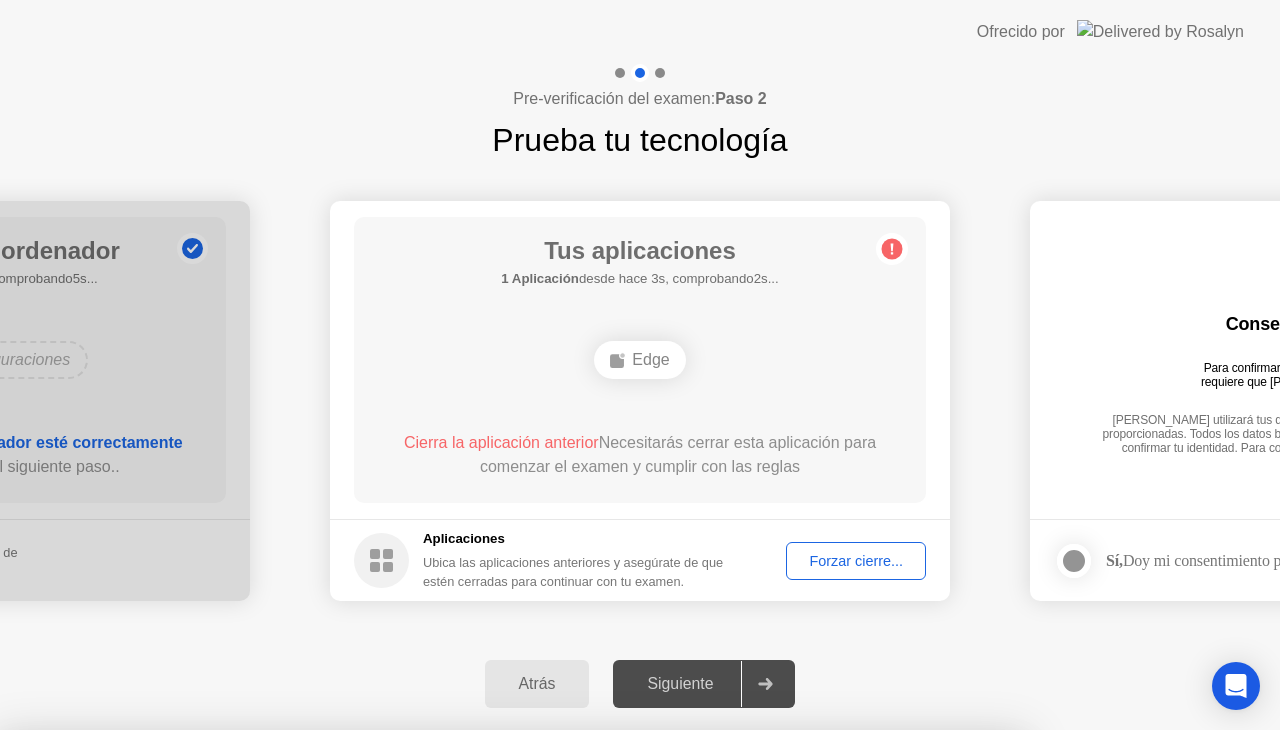 click on "Confirmar" at bounding box center [586, 1006] 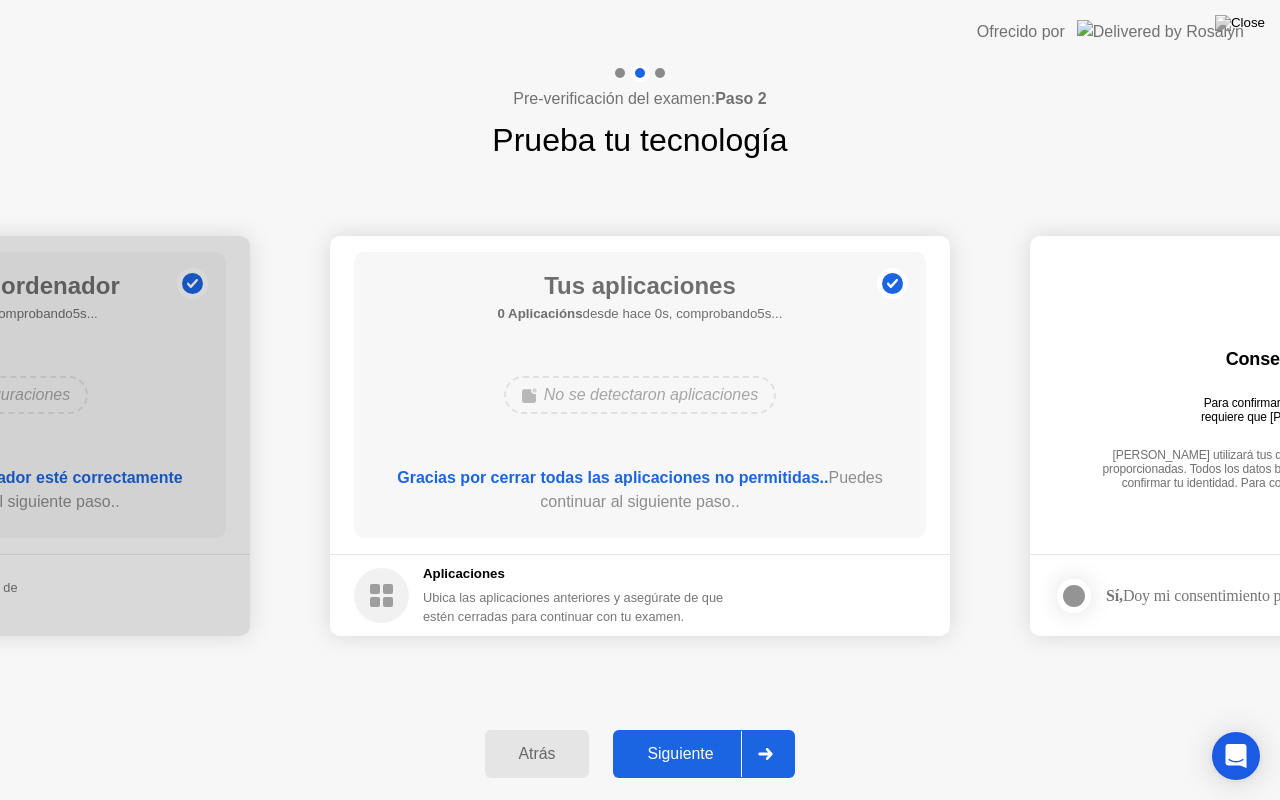 click on "Siguiente" 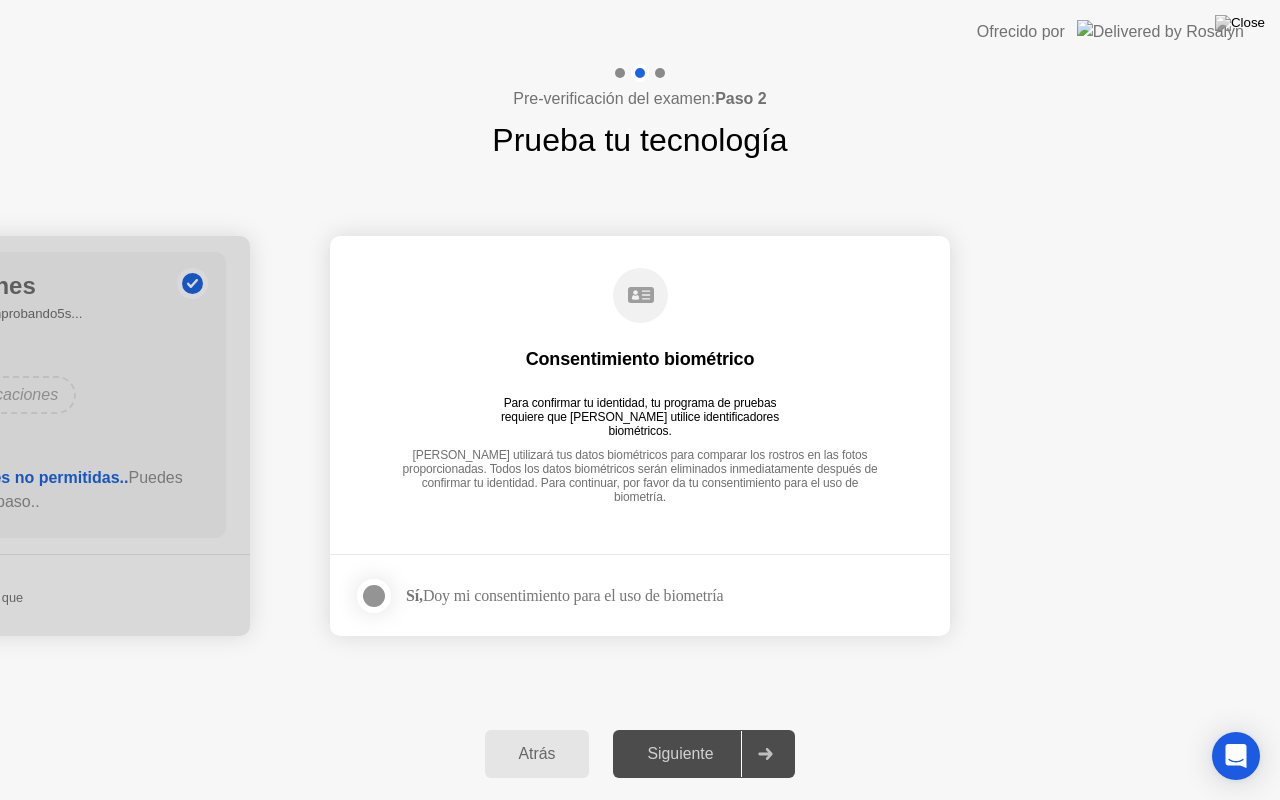 click on "Sí,  Doy mi consentimiento para el uso de biometría" 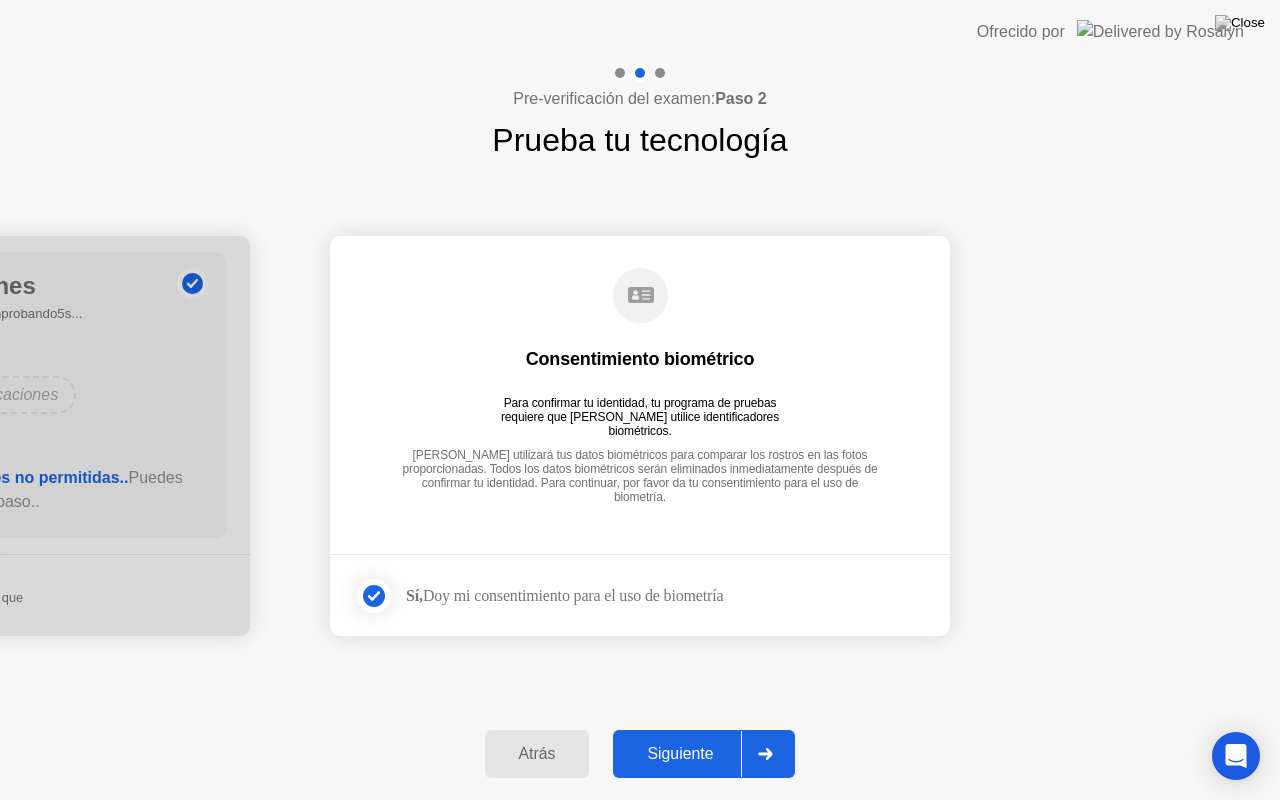 click on "Siguiente" 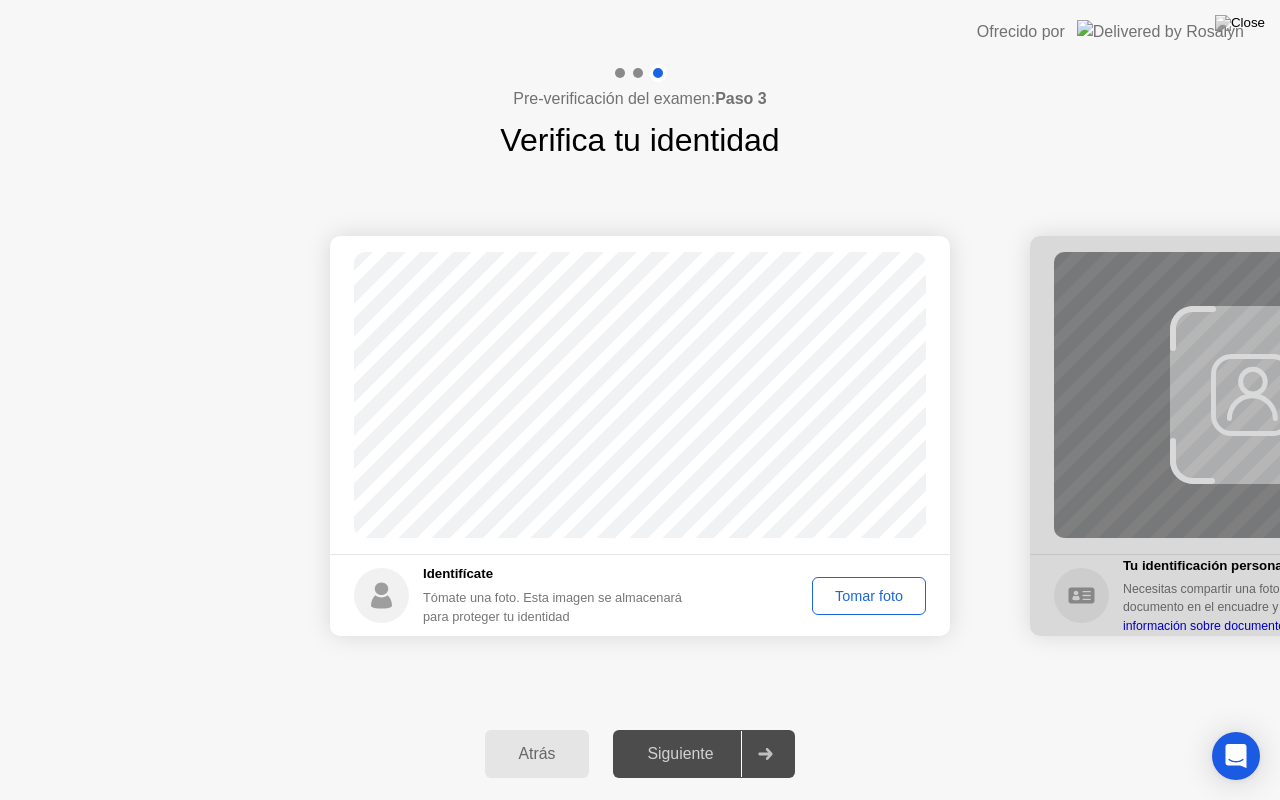 click on "Tomar foto" 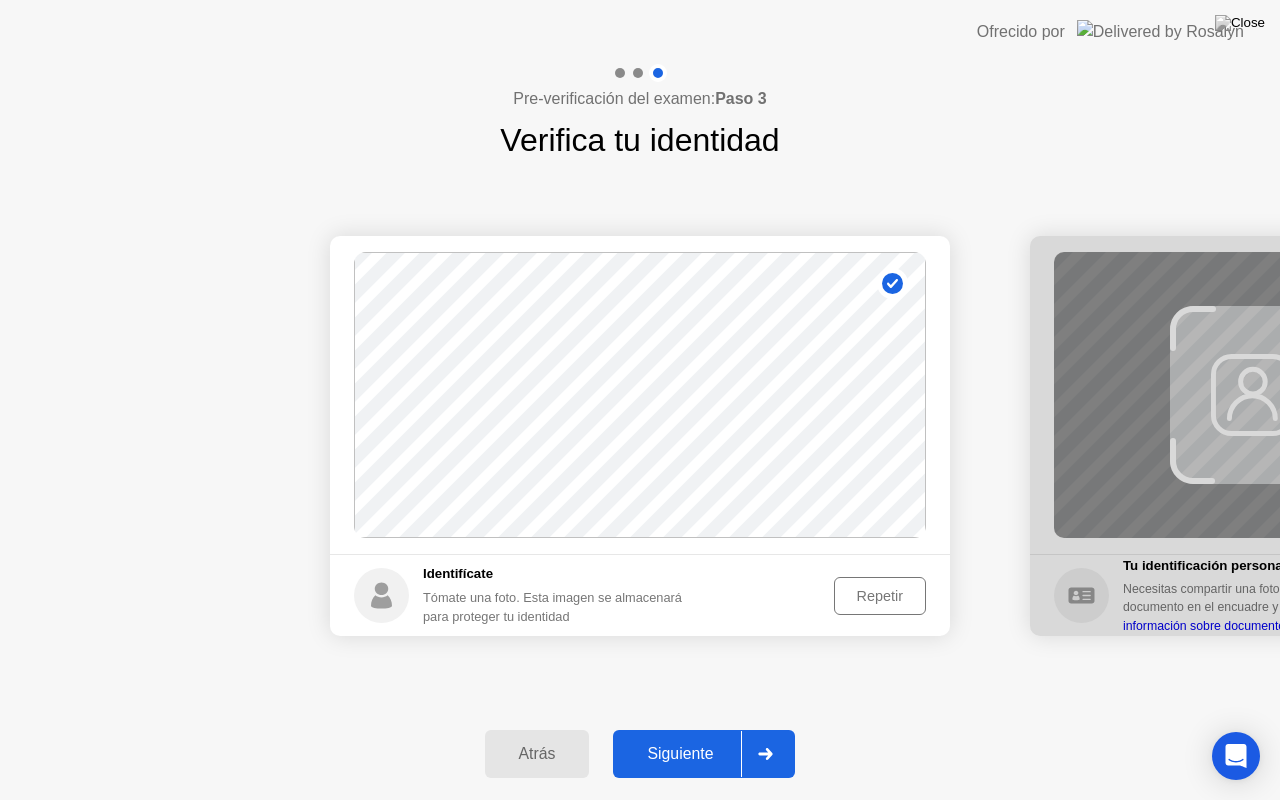 click on "Repetir" 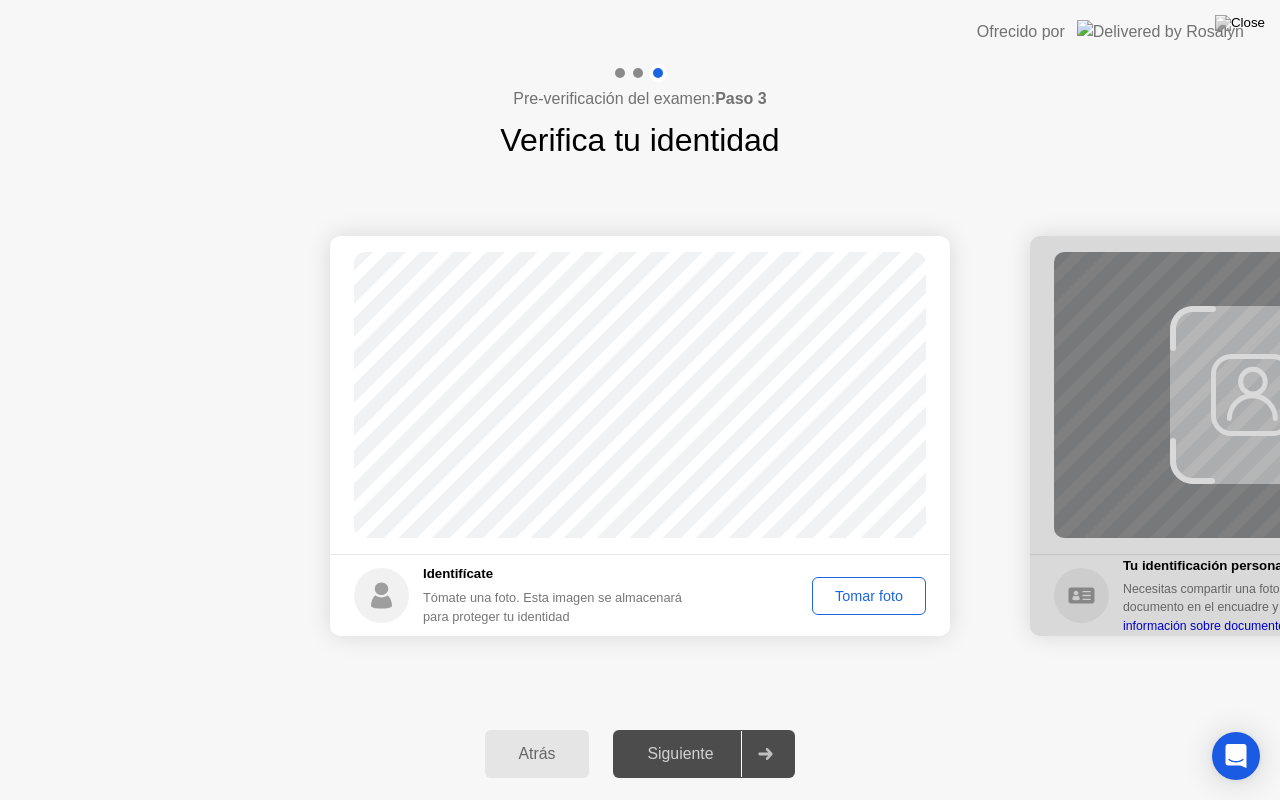 click on "Tomar foto" 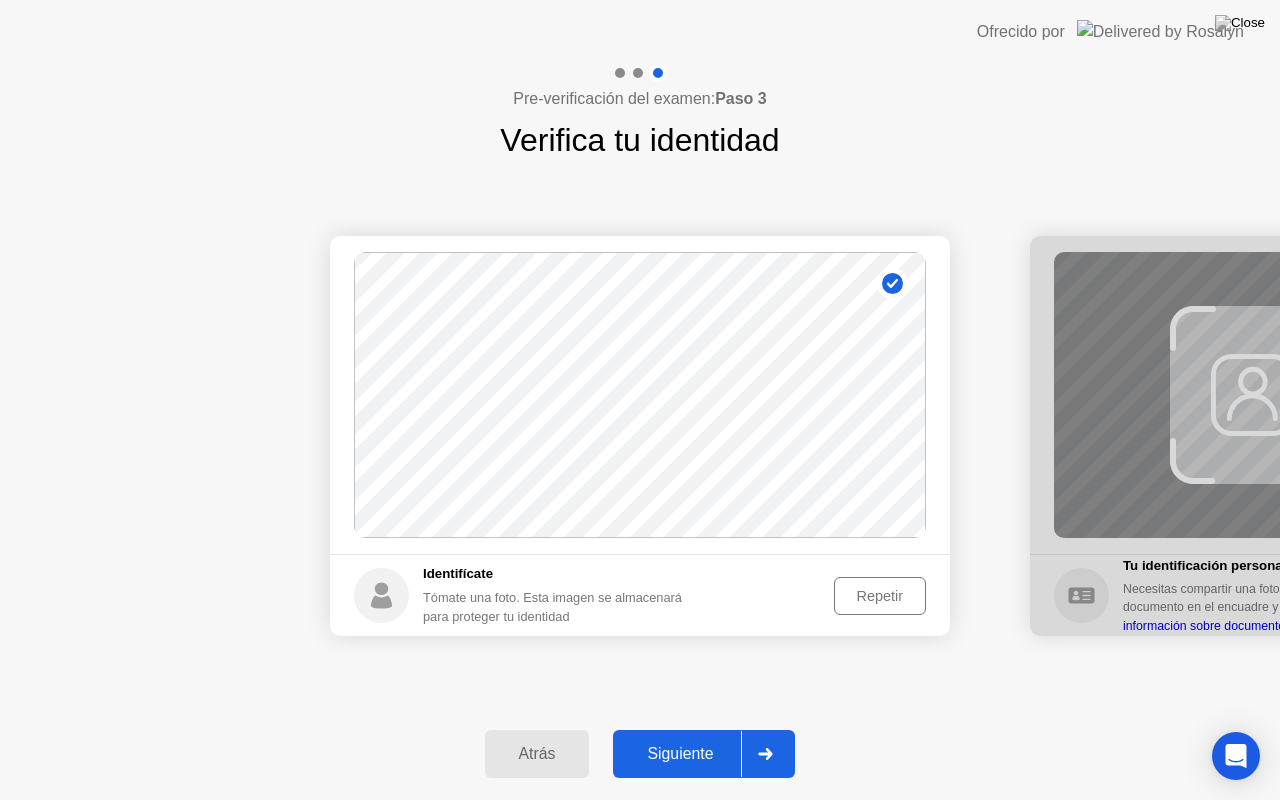 click on "Siguiente" 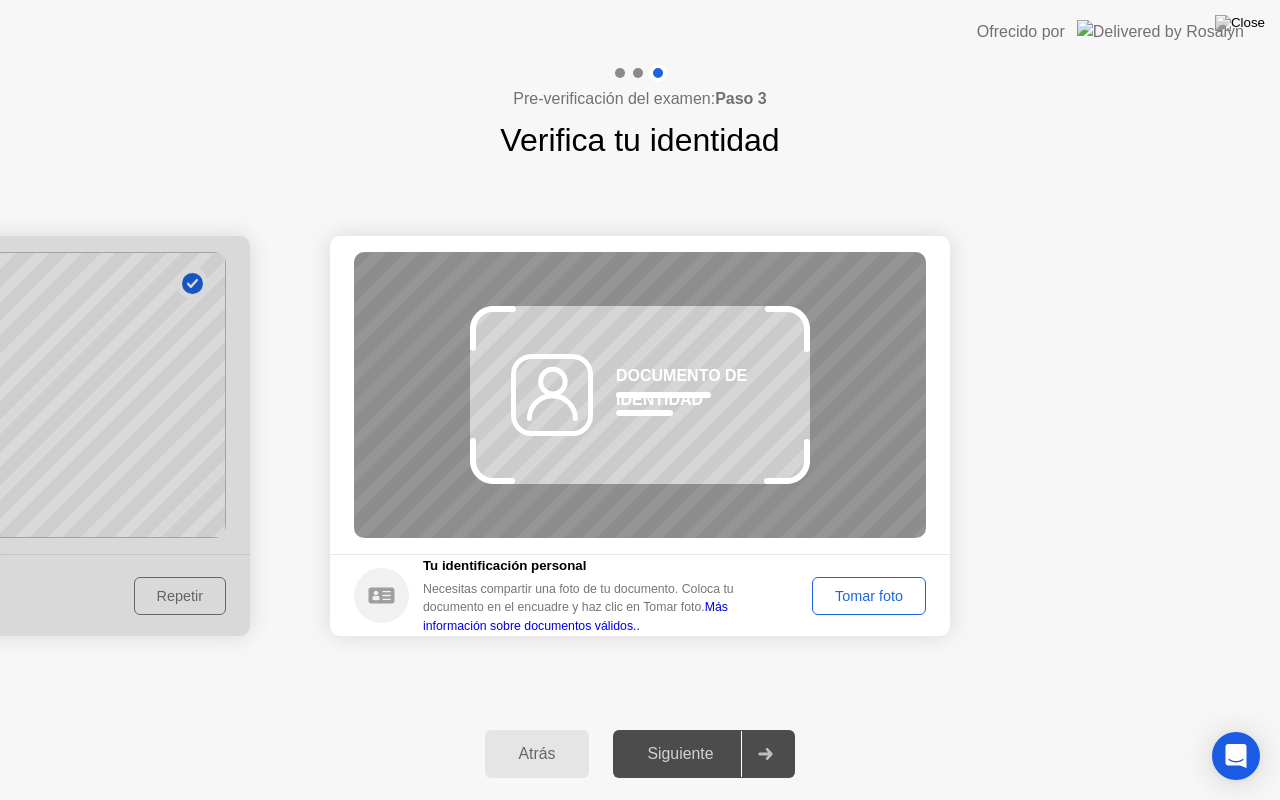 drag, startPoint x: 620, startPoint y: 382, endPoint x: 655, endPoint y: 419, distance: 50.931328 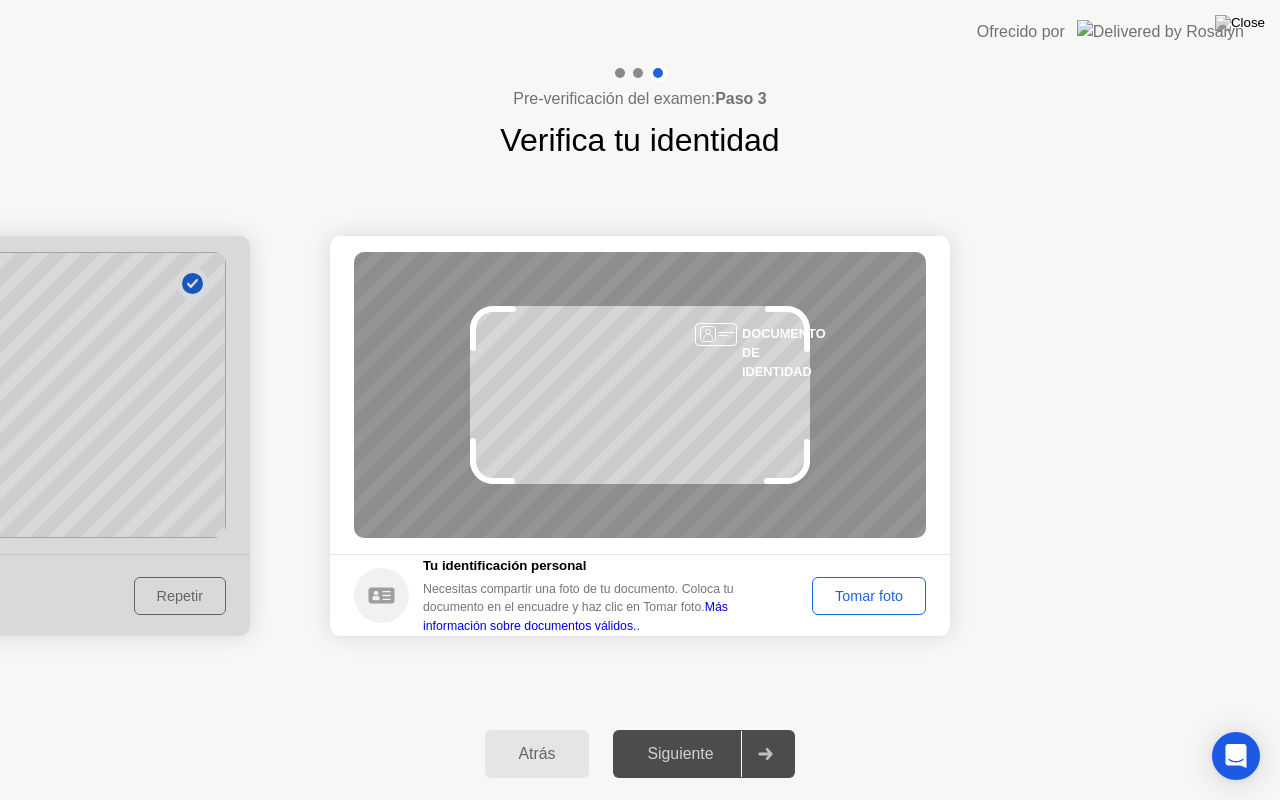 click on "Tomar foto" 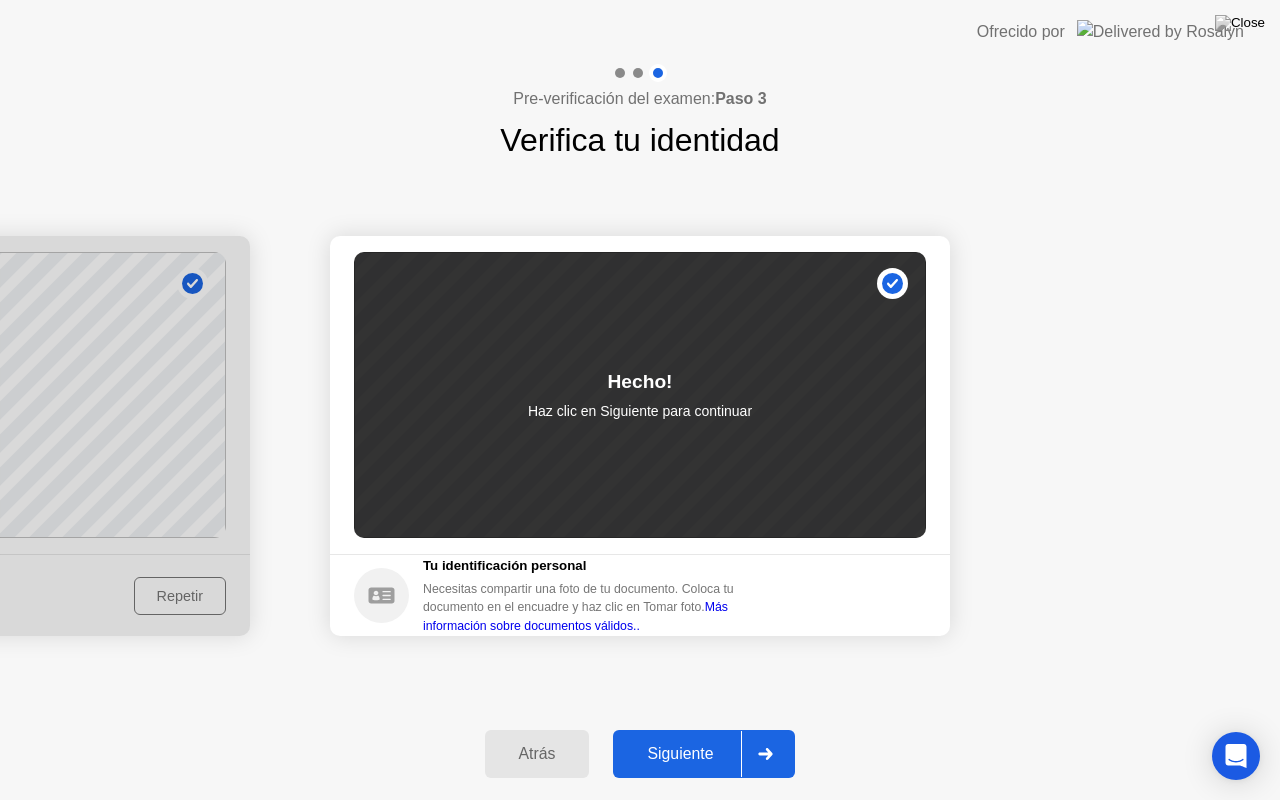 click on "Siguiente" 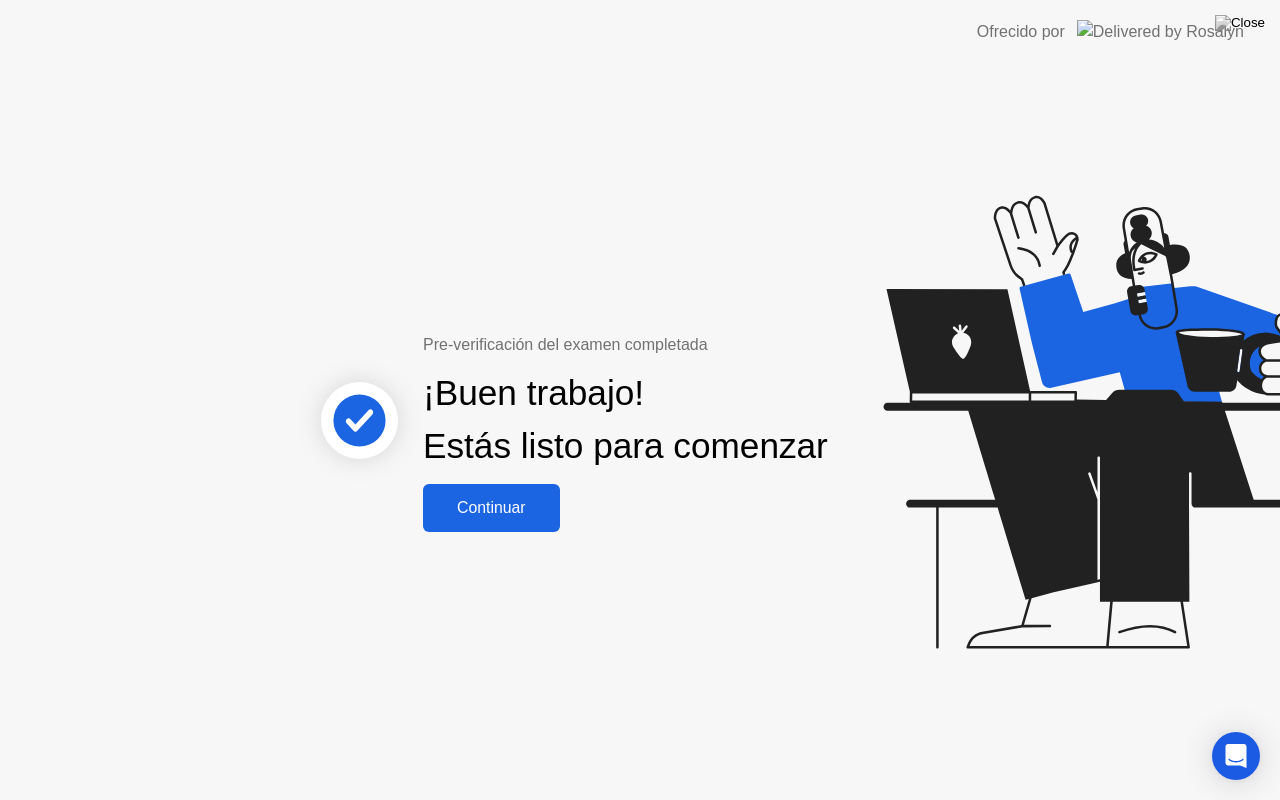 click on "Continuar" 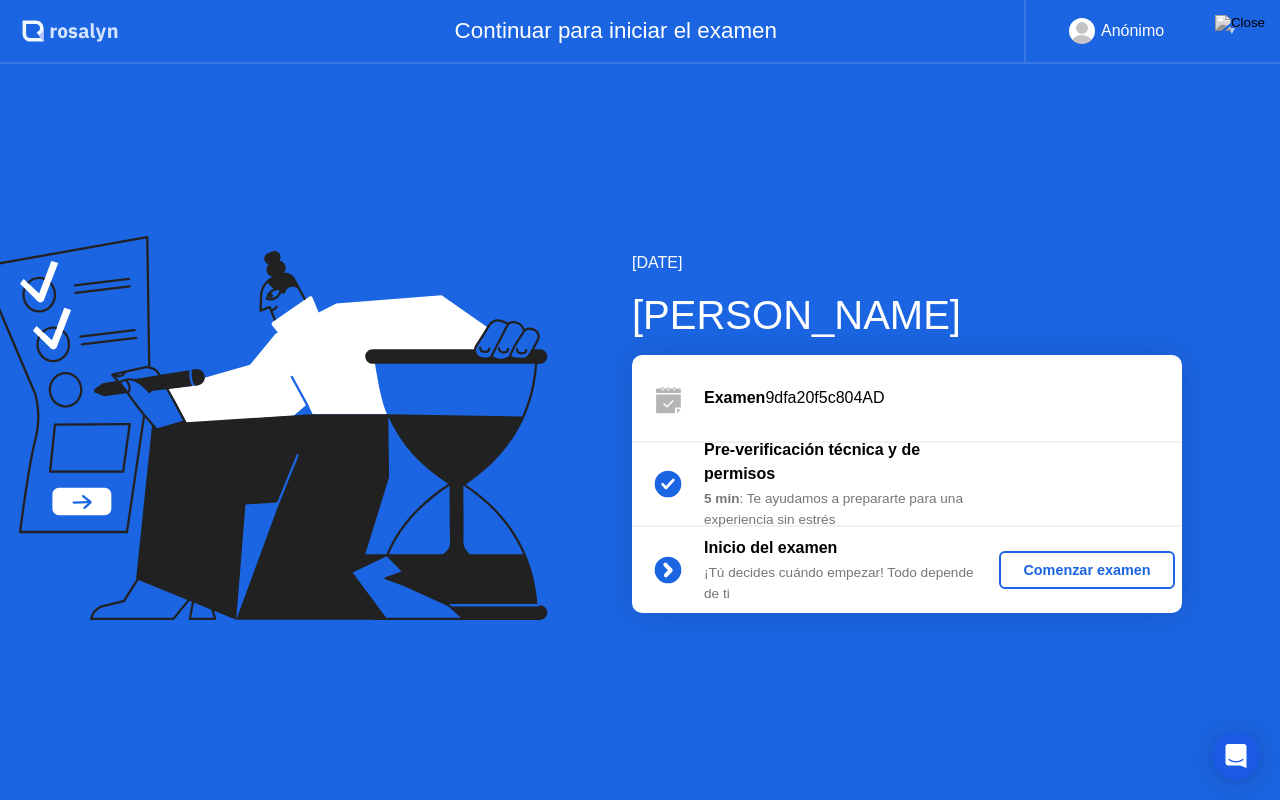click on "Comenzar examen" 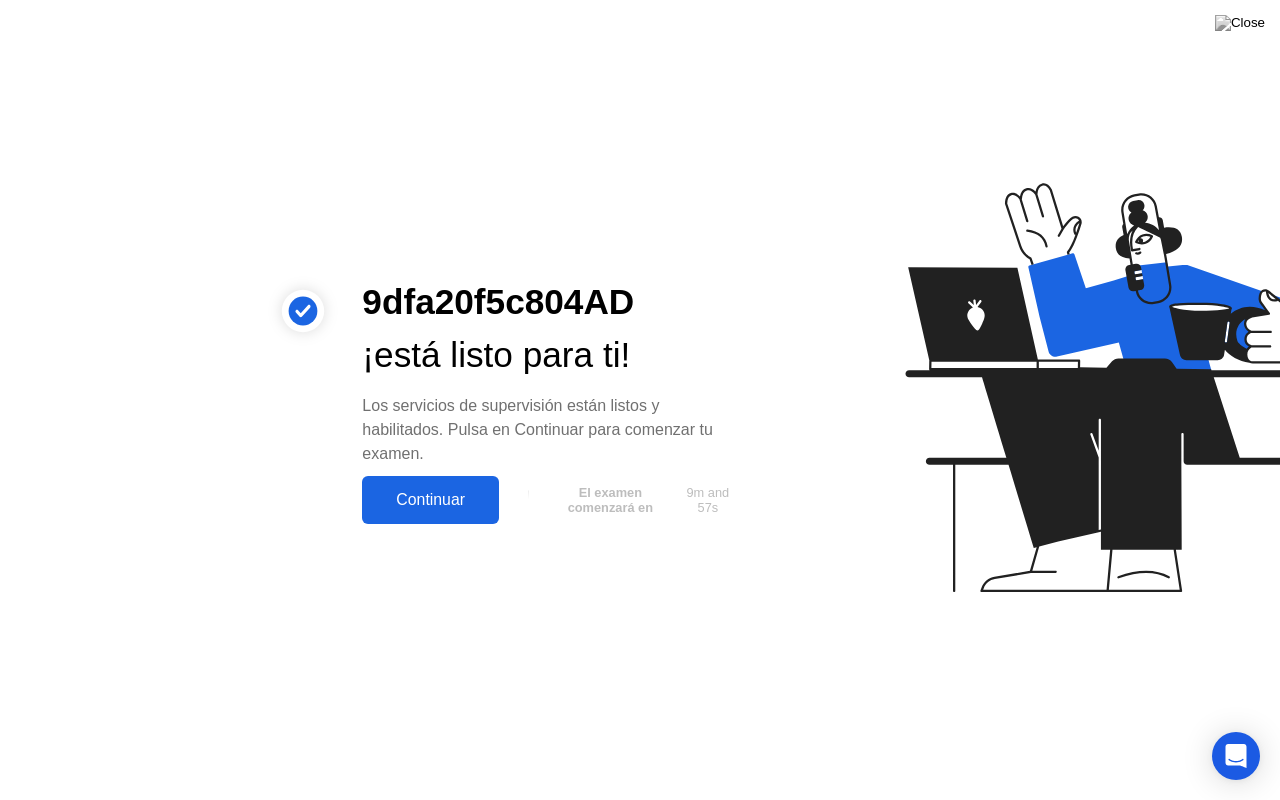 click on "Continuar" 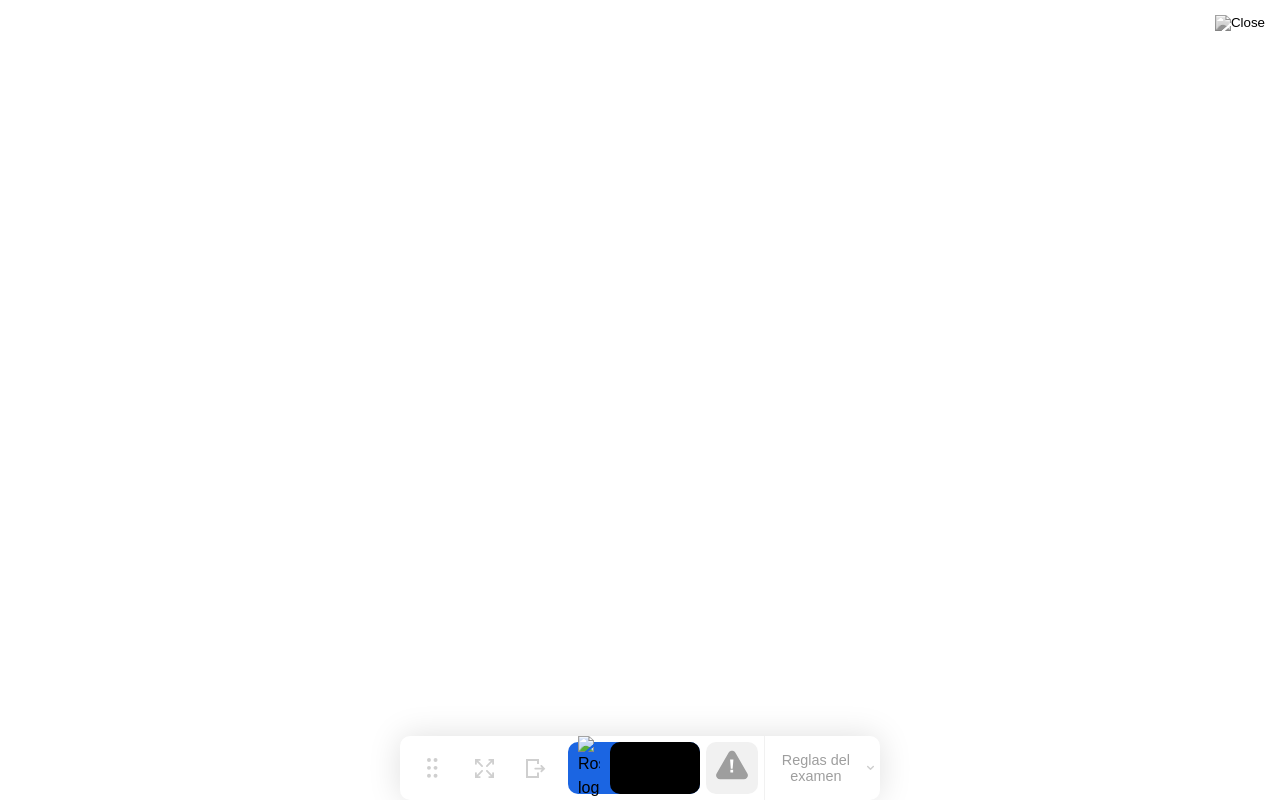 click on "Reglas del examen" 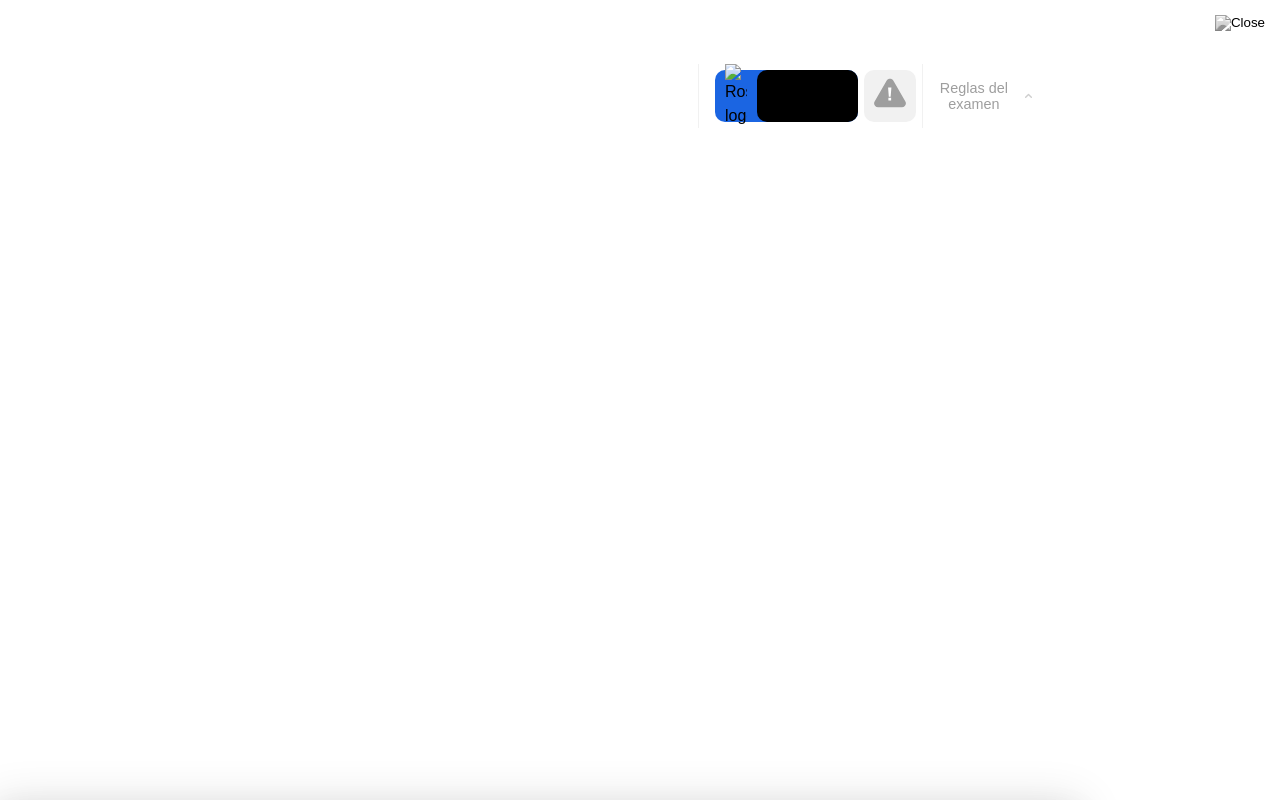click on "Entendido!" at bounding box center [538, 1432] 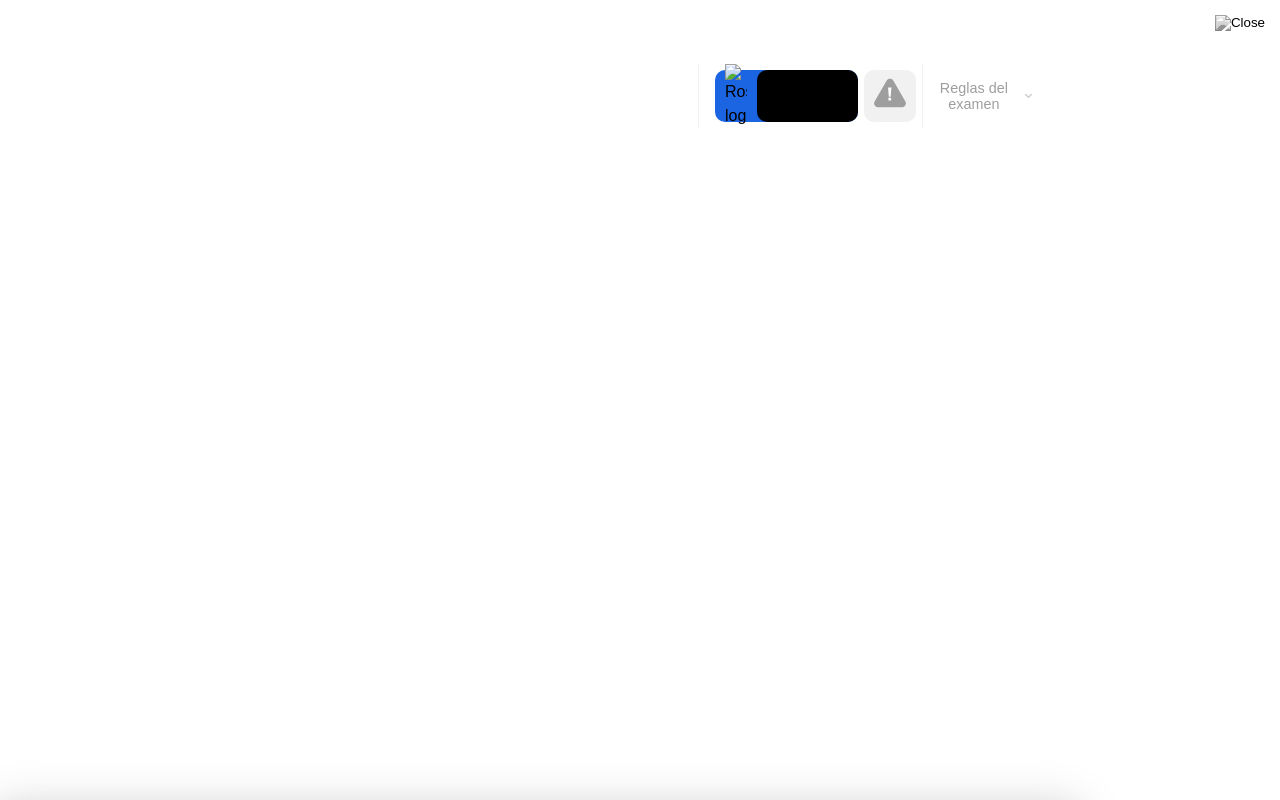 click on "Entendido!" at bounding box center [648, 1329] 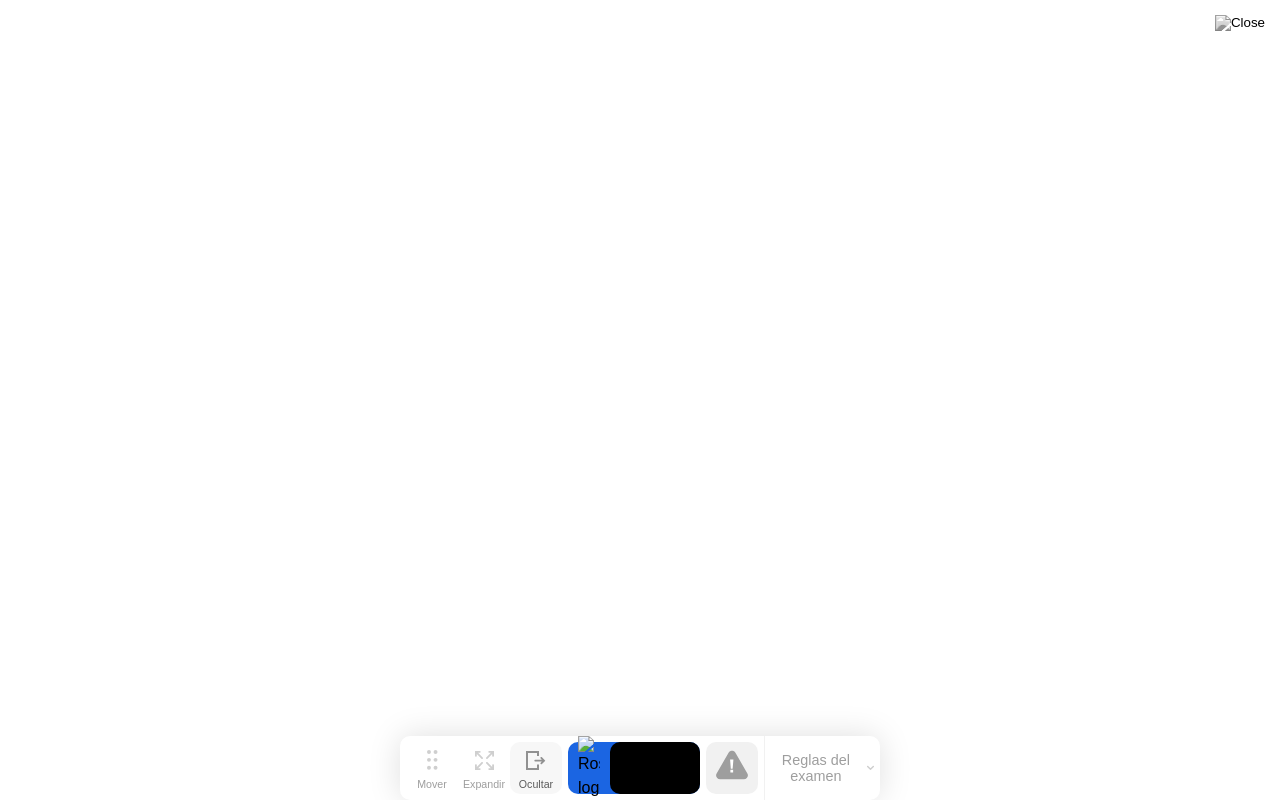 click 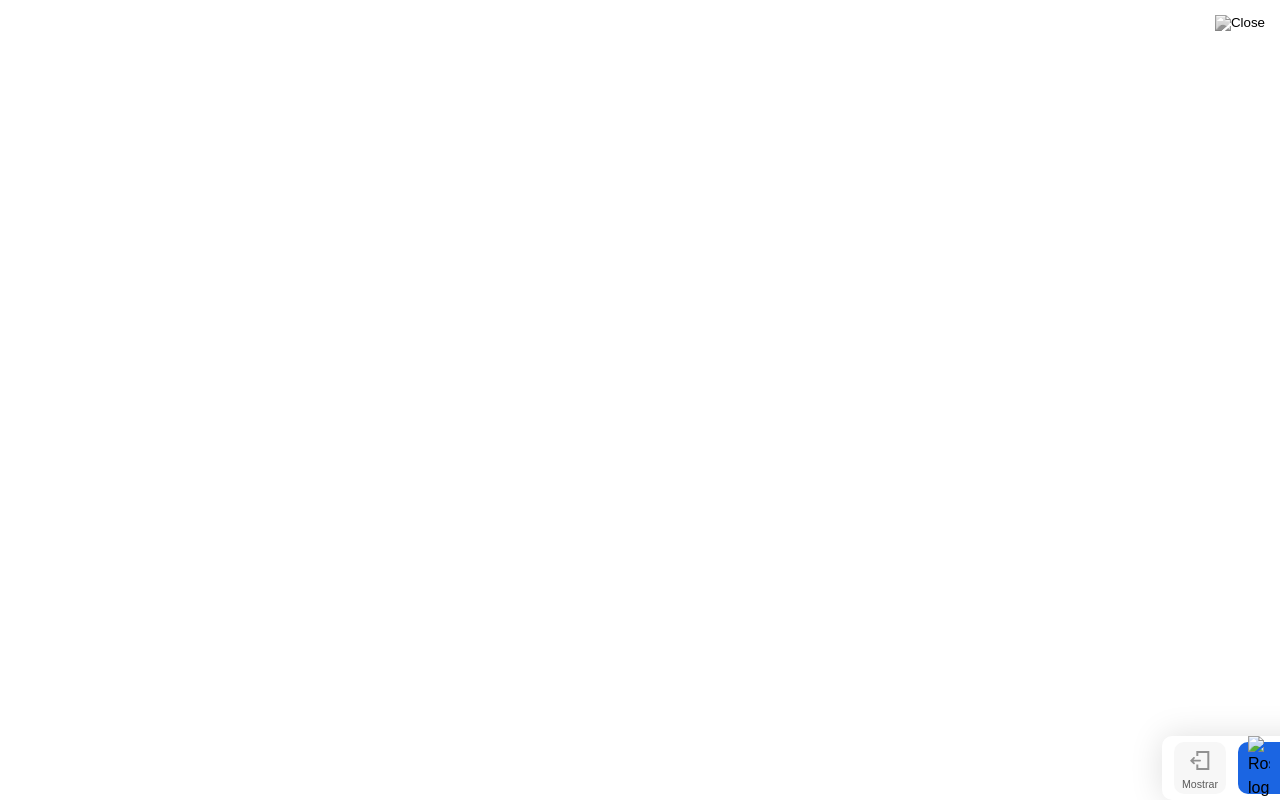 click on "Mostrar" at bounding box center [1200, 784] 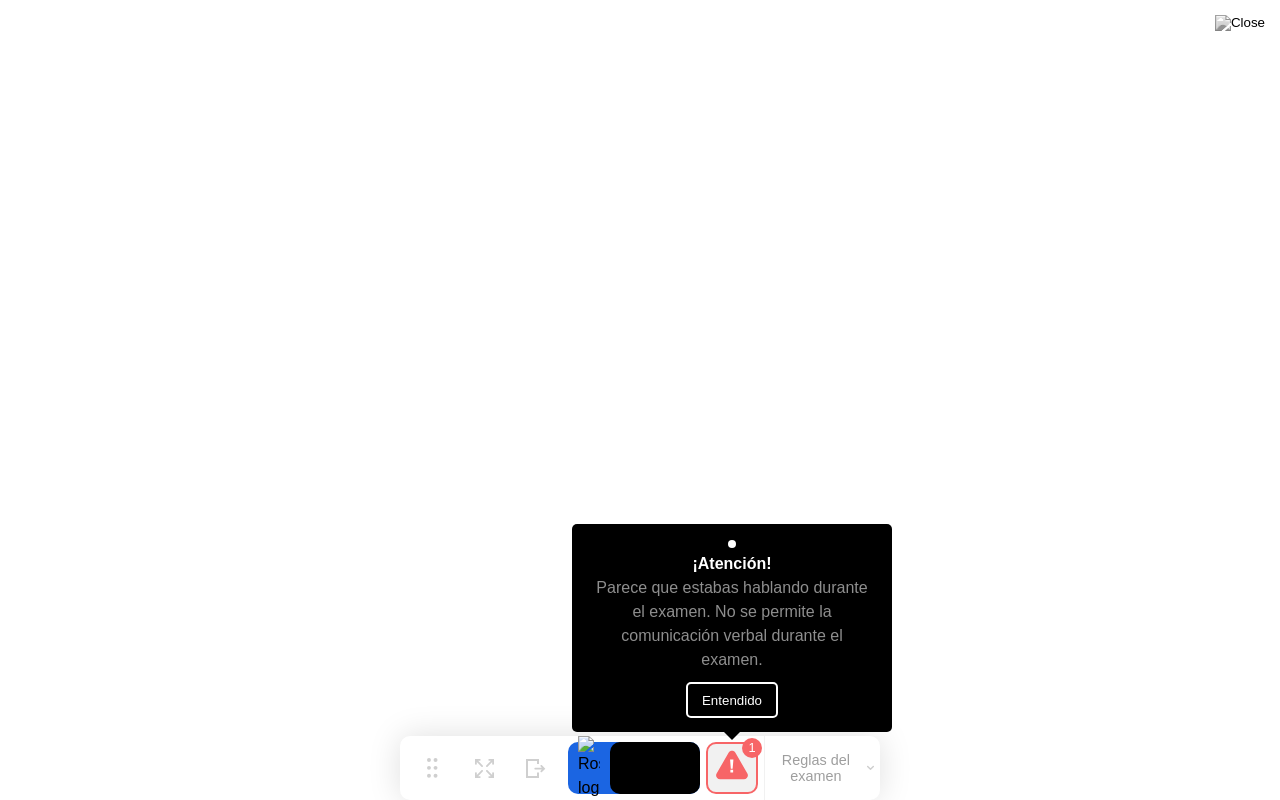 click on "Entendido" 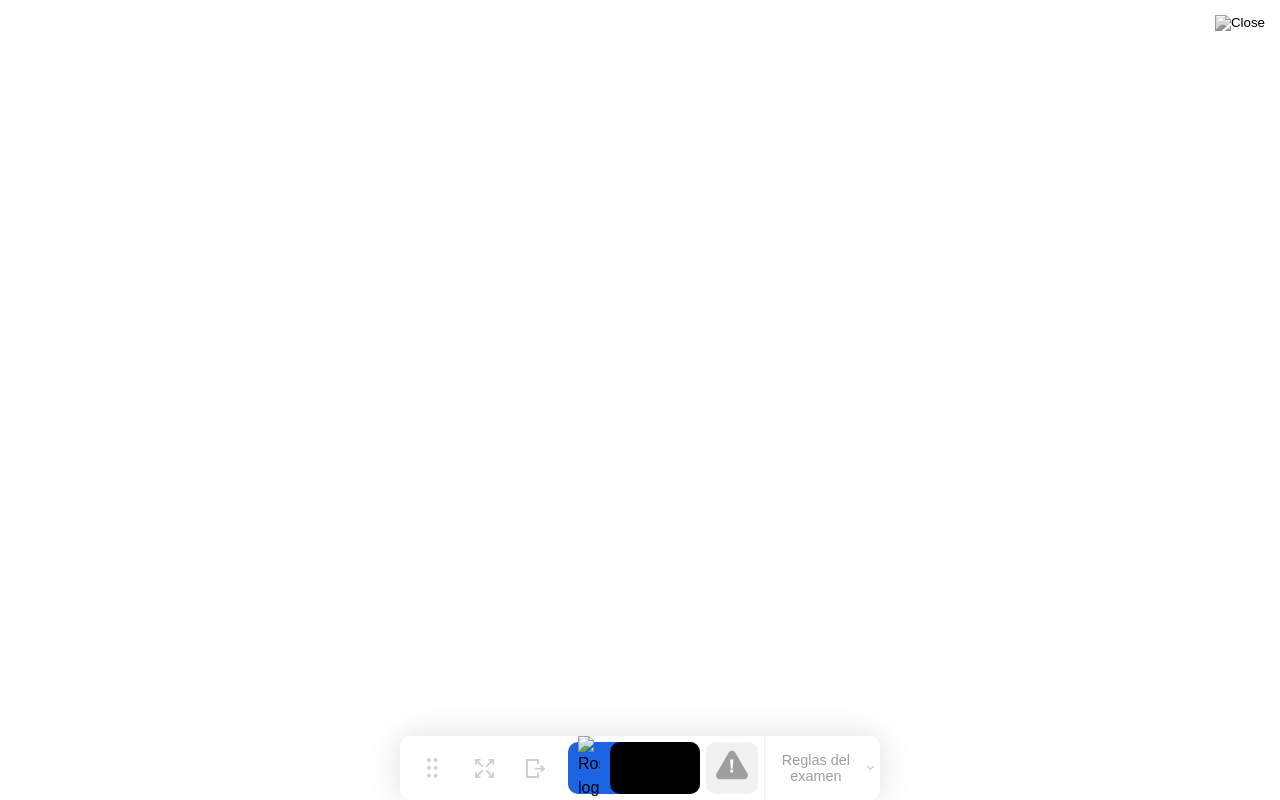 click 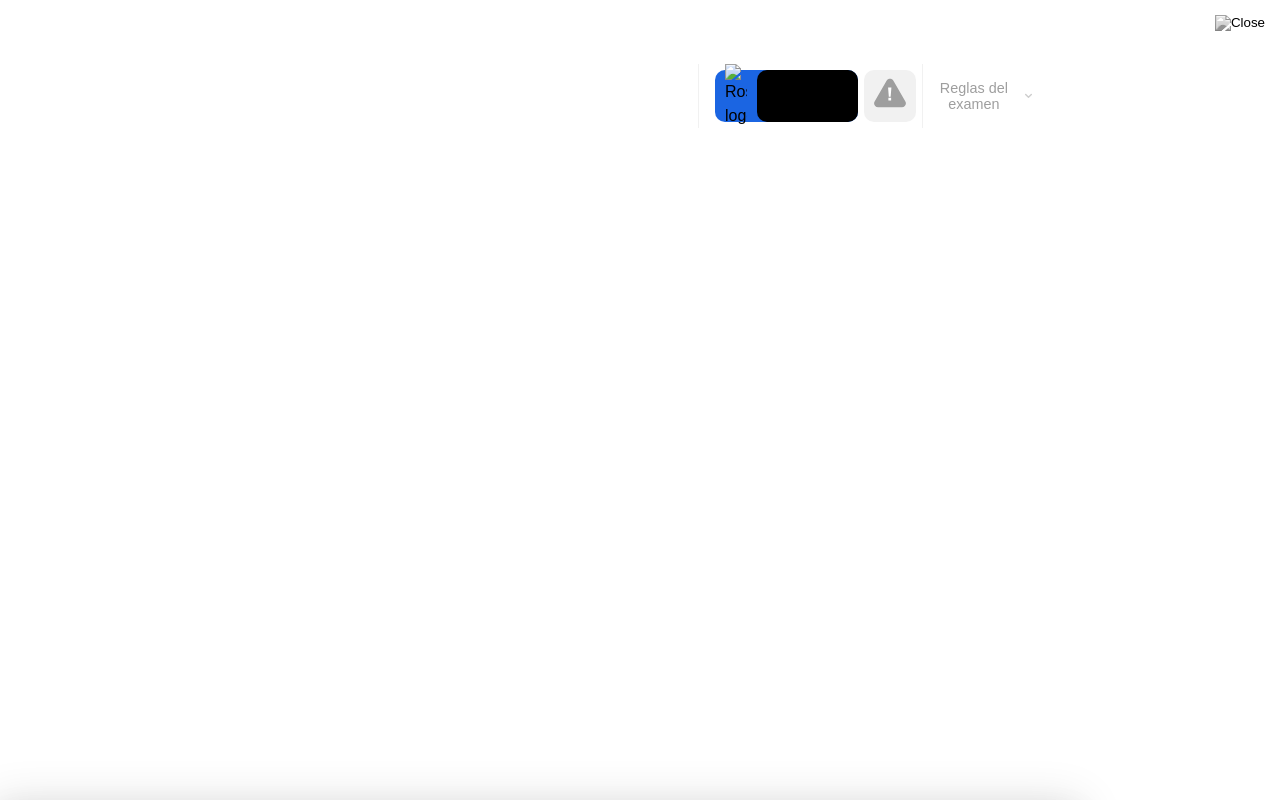 click on "Entendido!" at bounding box center (648, 1329) 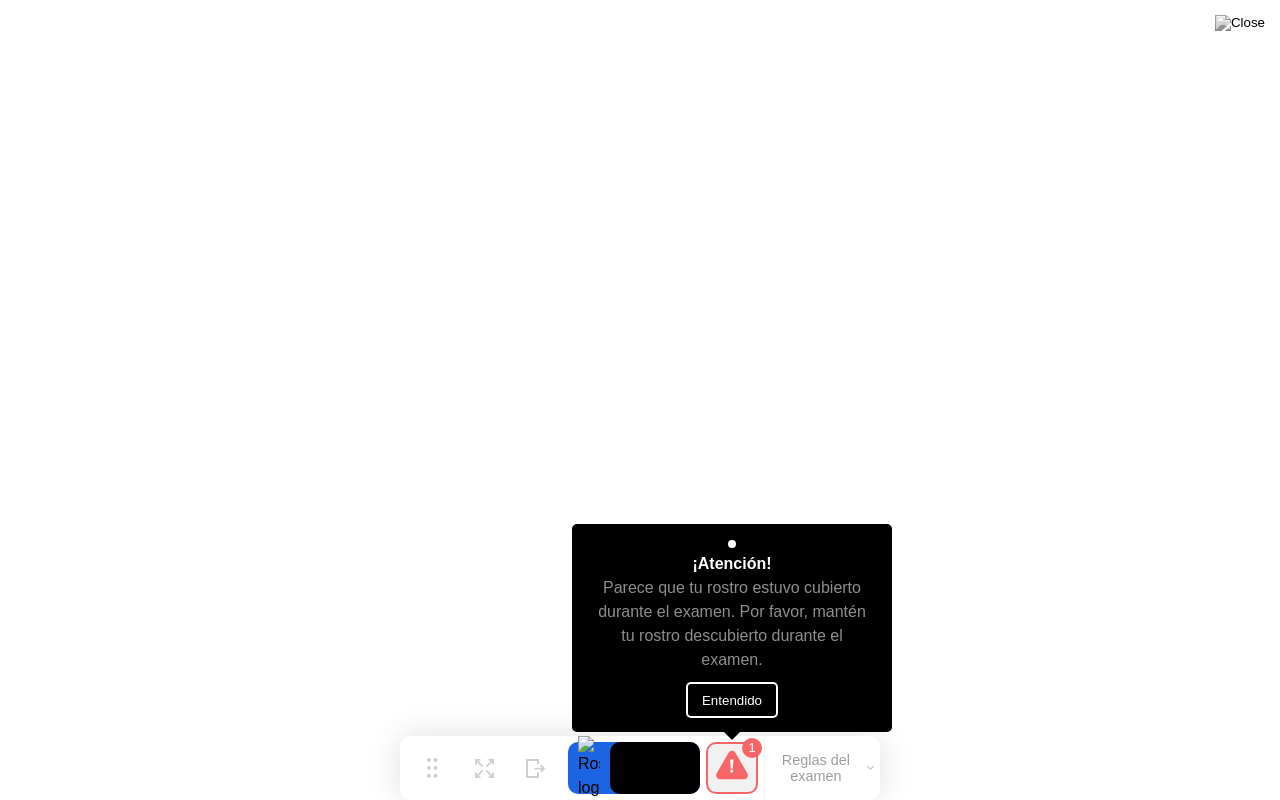 click 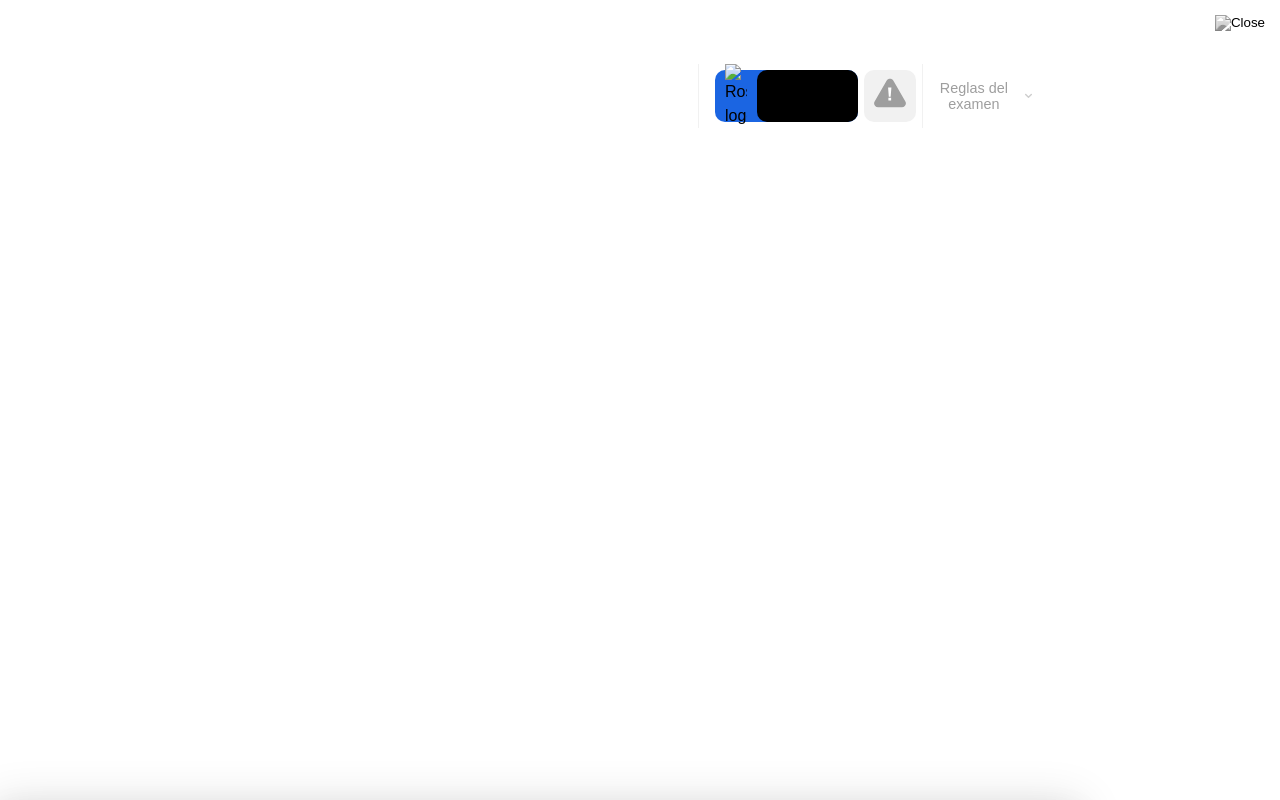 click on "Entendido!" at bounding box center (648, 1329) 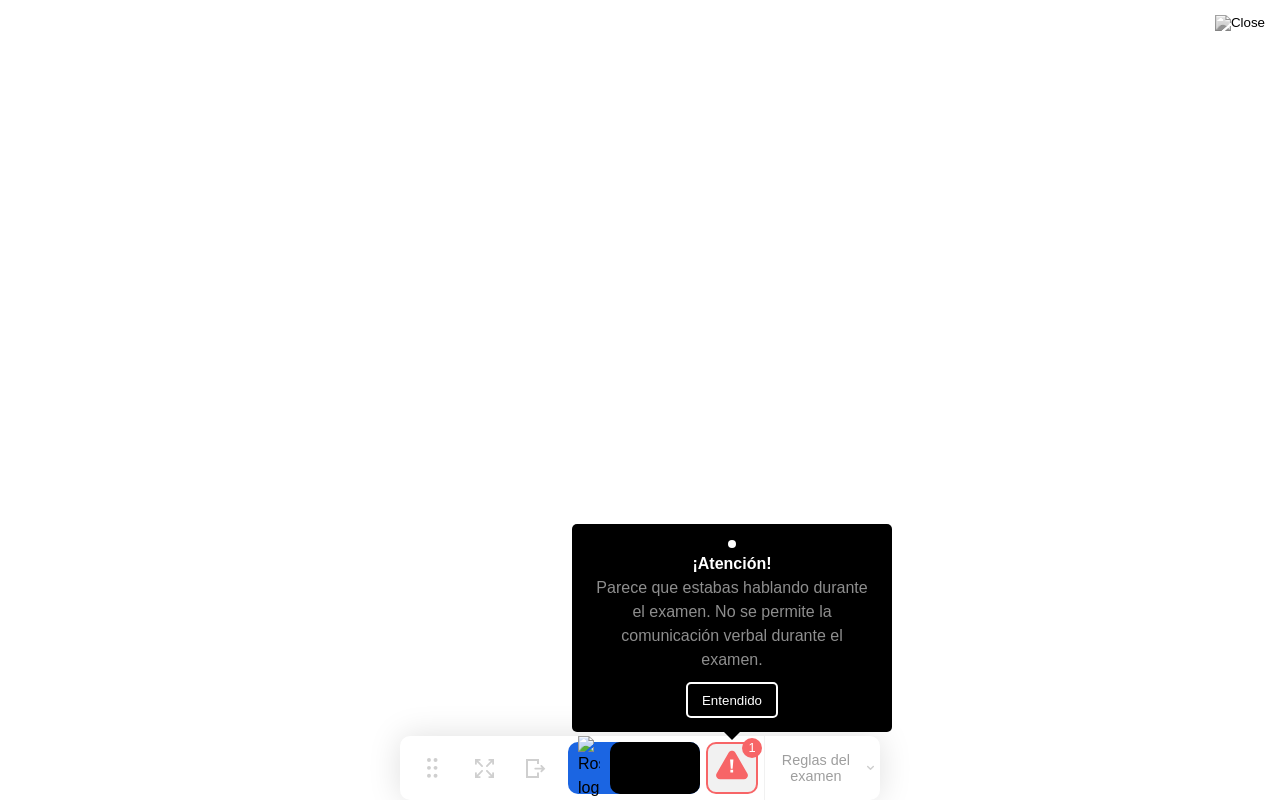 click on "Entendido" 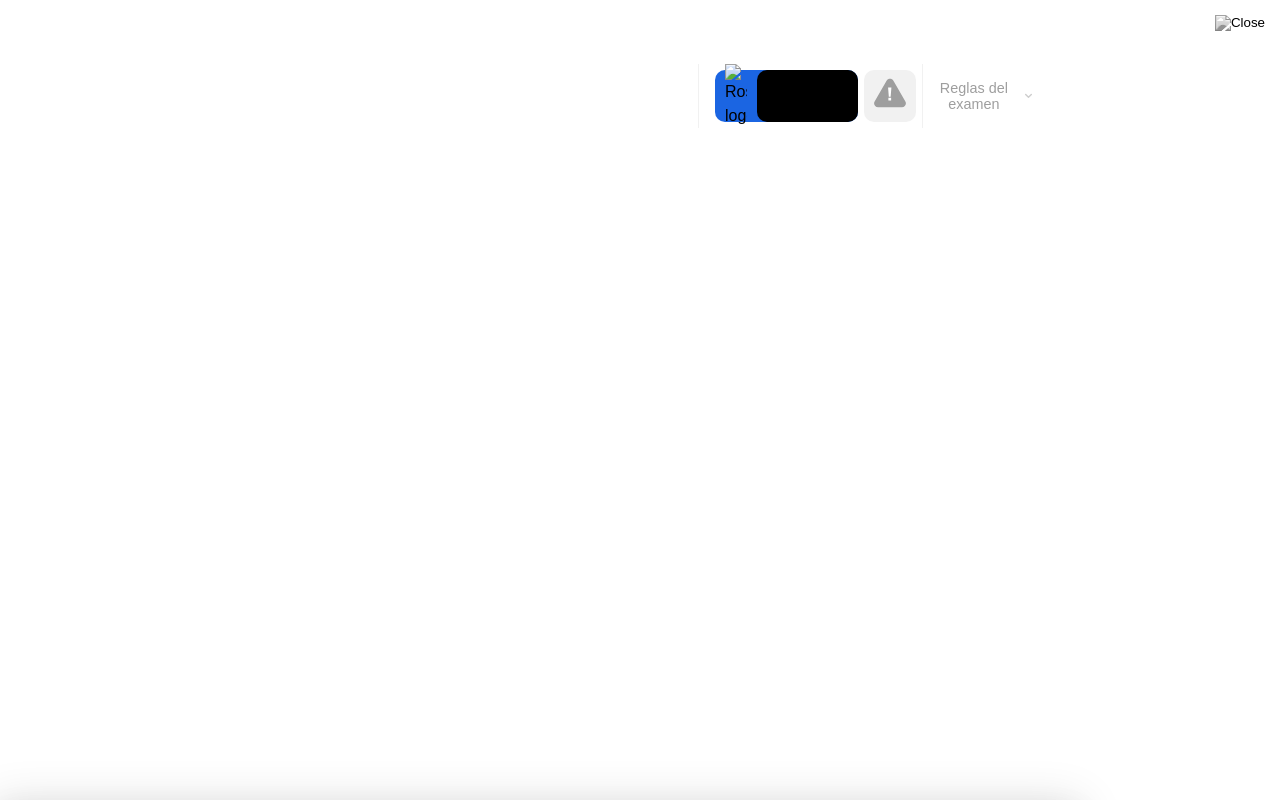 click on "Entendido!" at bounding box center (648, 1329) 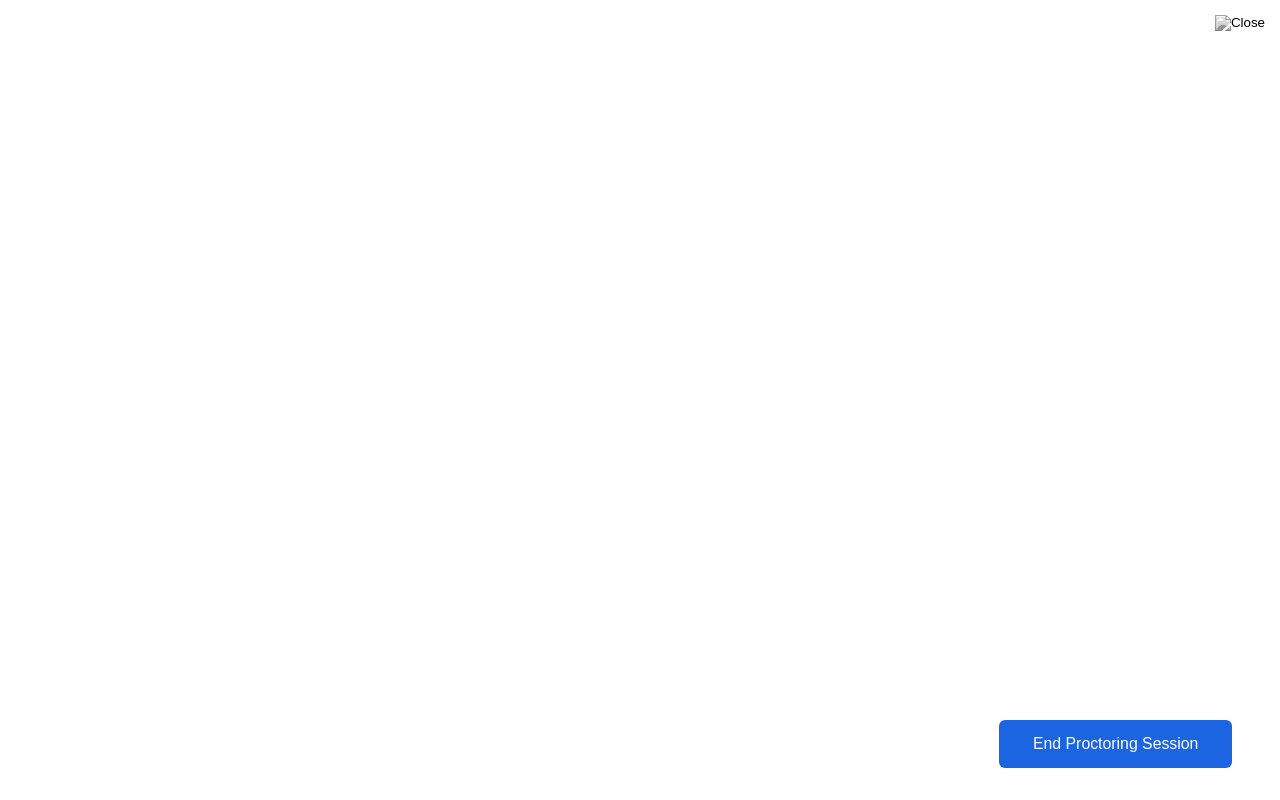 click on "End Proctoring Session" 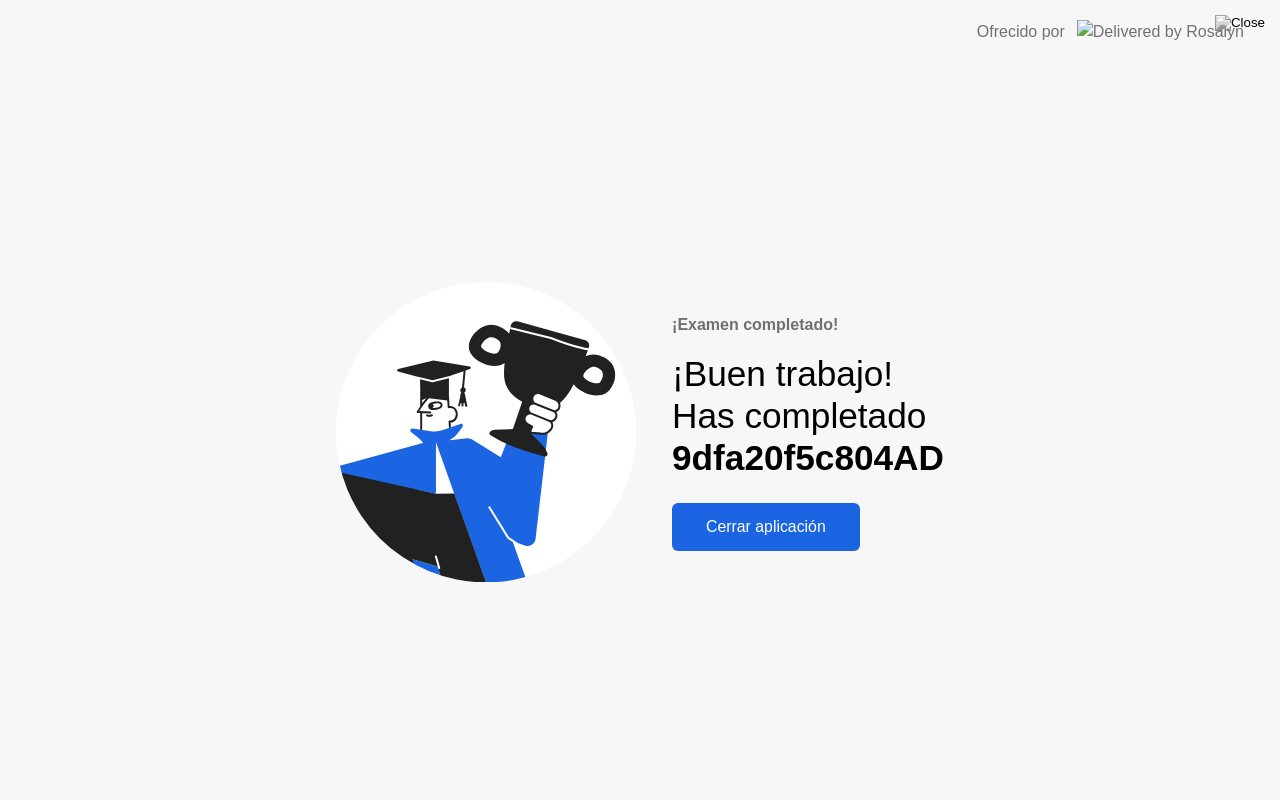 click on "Cerrar aplicación" 